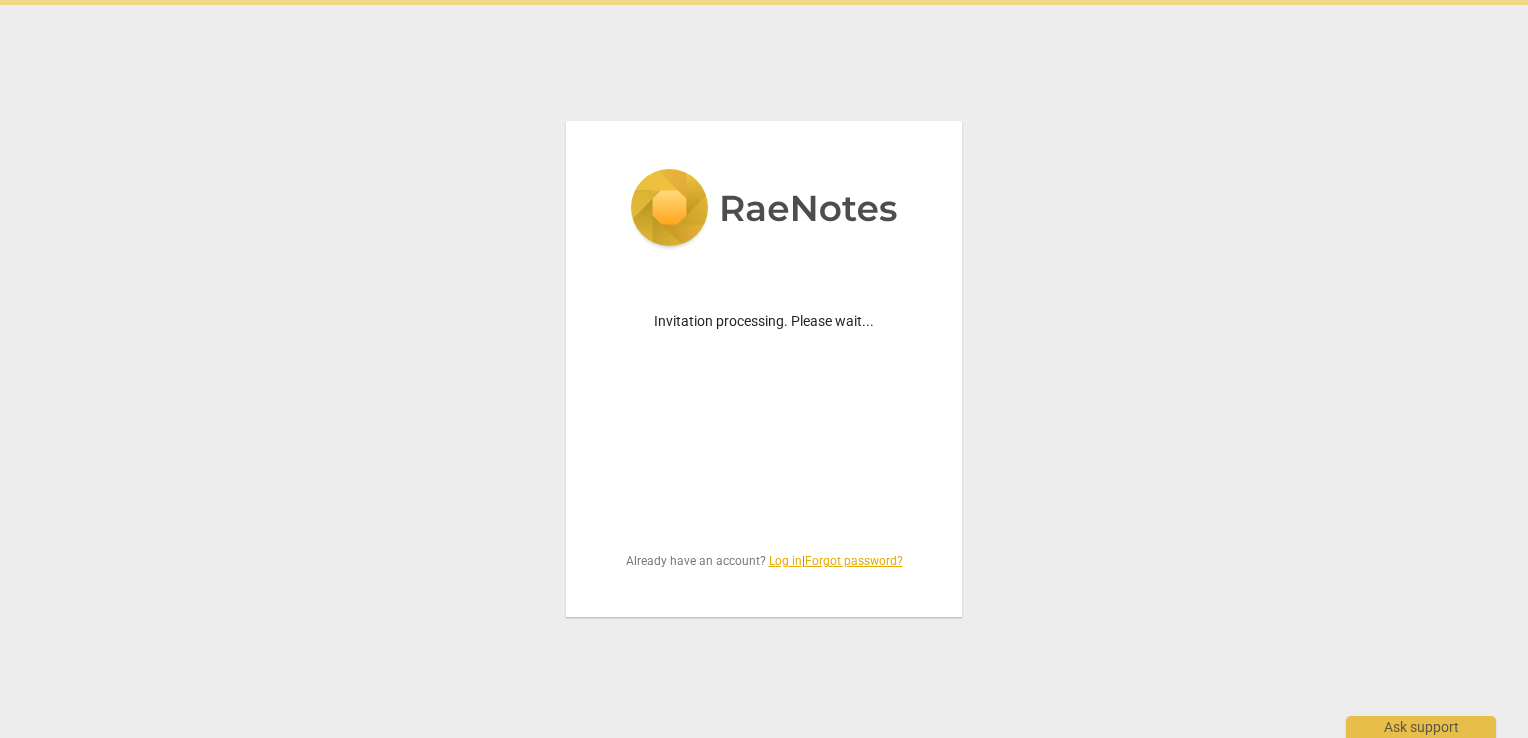 scroll, scrollTop: 0, scrollLeft: 0, axis: both 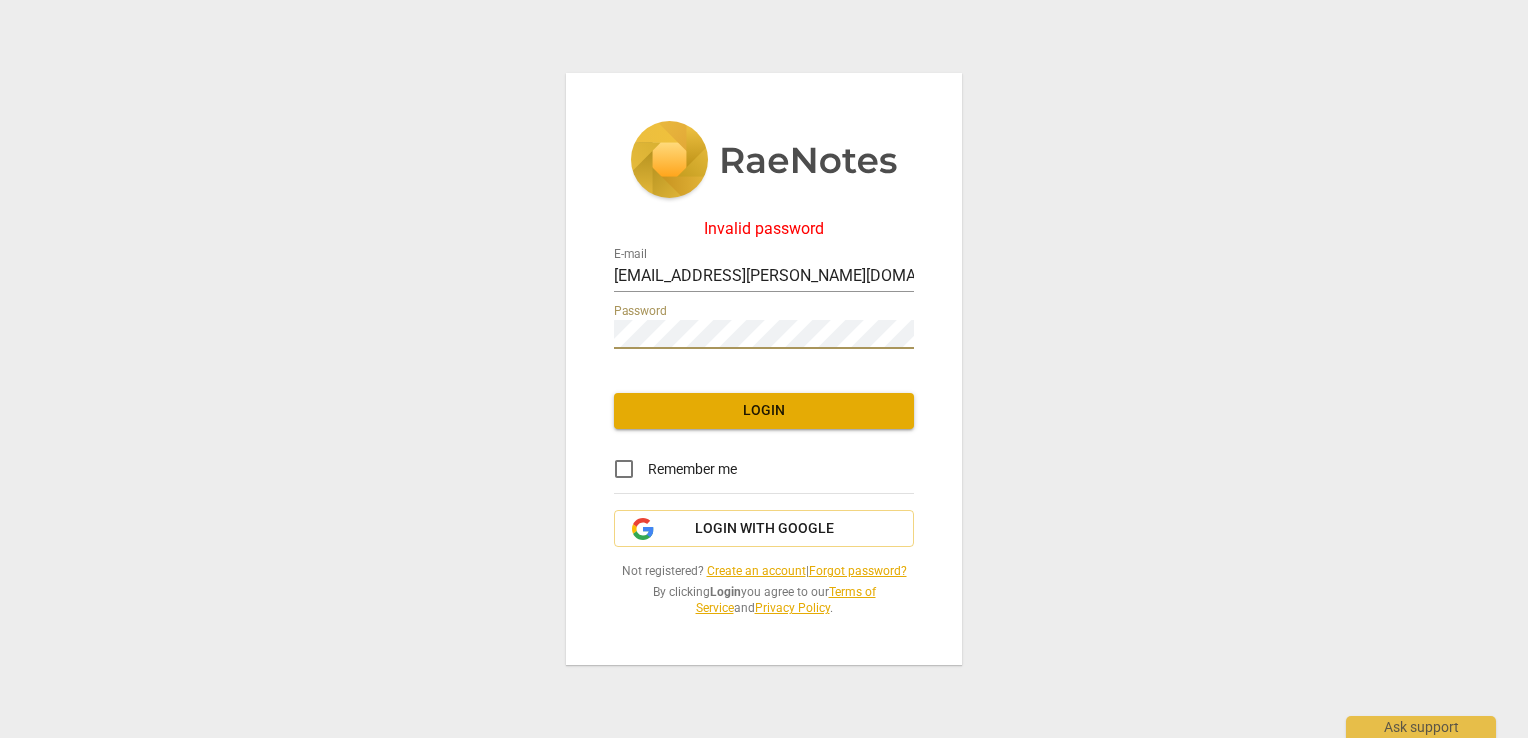 click on "Invalid password E-mail [EMAIL_ADDRESS][PERSON_NAME][DOMAIN_NAME] Password Login Remember me Login with Google Not registered?   Create an account    |    Forgot password? By clicking  Login  you agree to our  Terms of Service  and  Privacy Policy ." at bounding box center [764, 369] 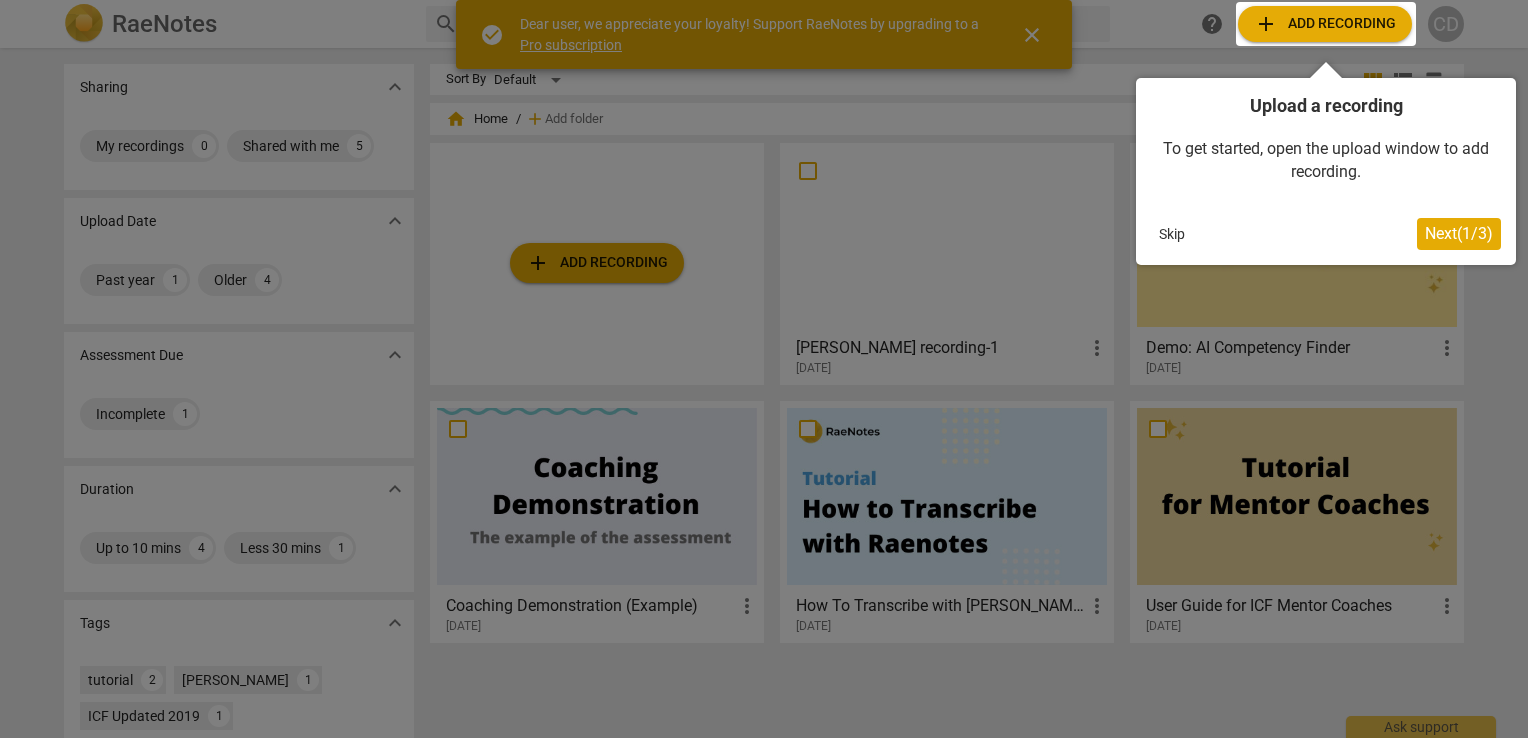 click at bounding box center (764, 369) 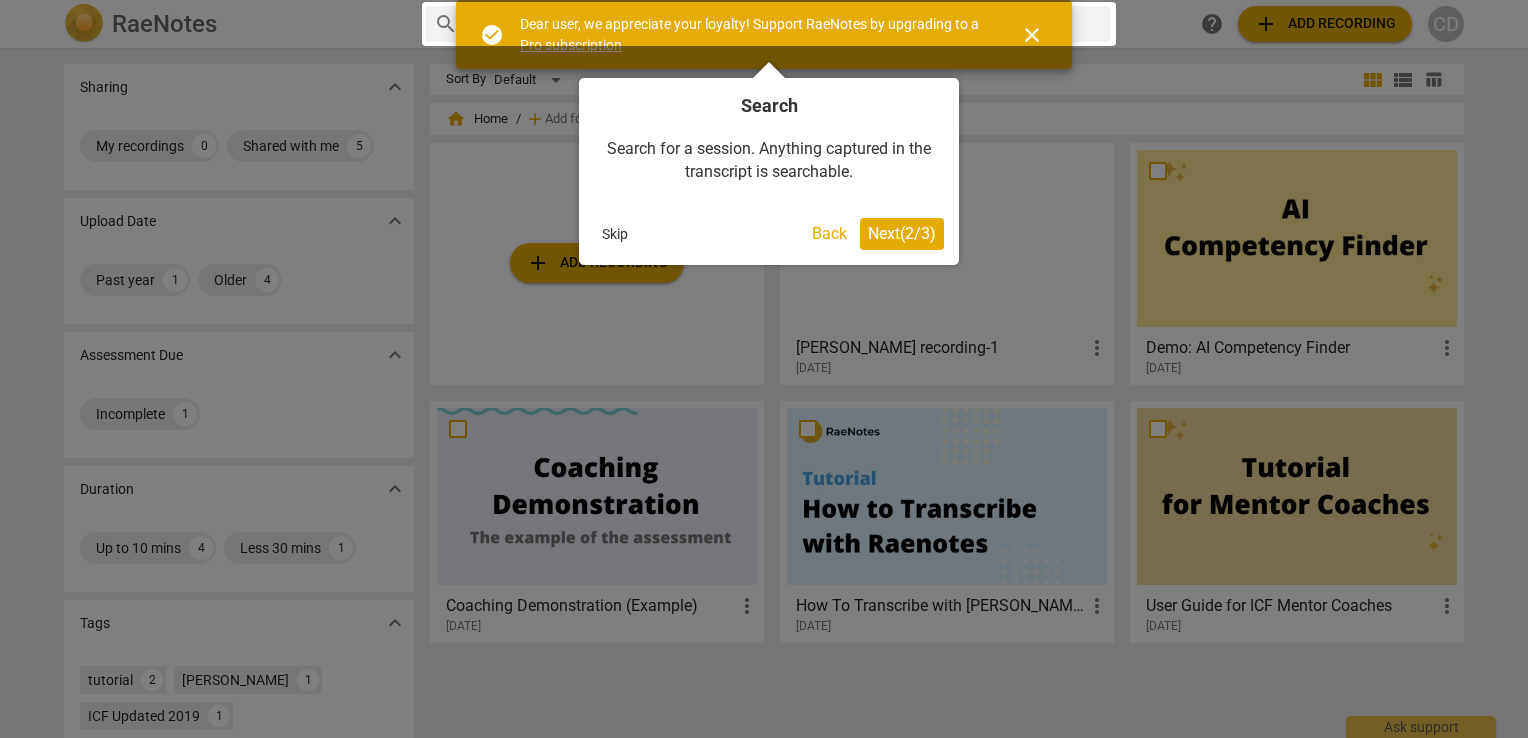 click on "Next  ( 2 / 3 )" at bounding box center (902, 234) 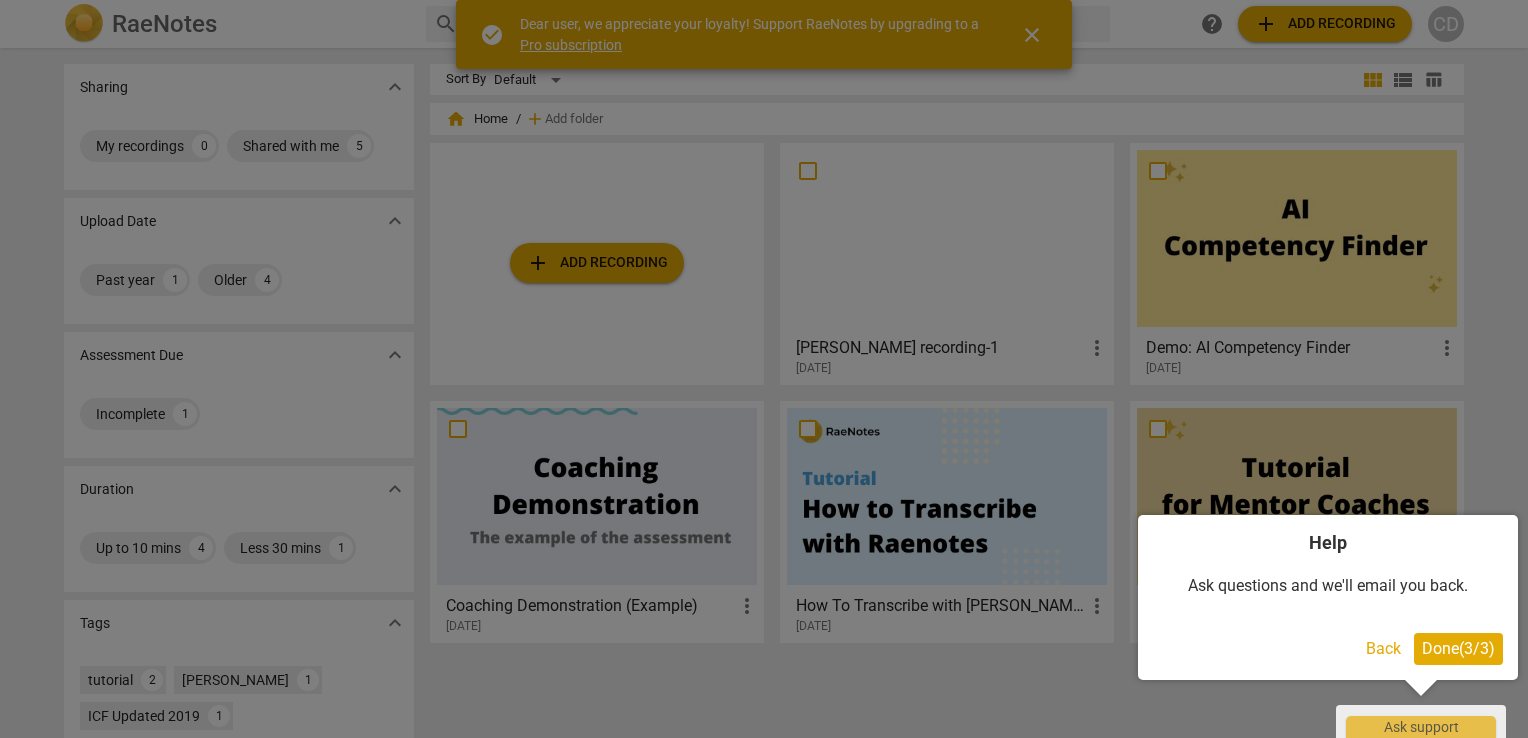 click on "Done  ( 3 / 3 )" at bounding box center (1458, 648) 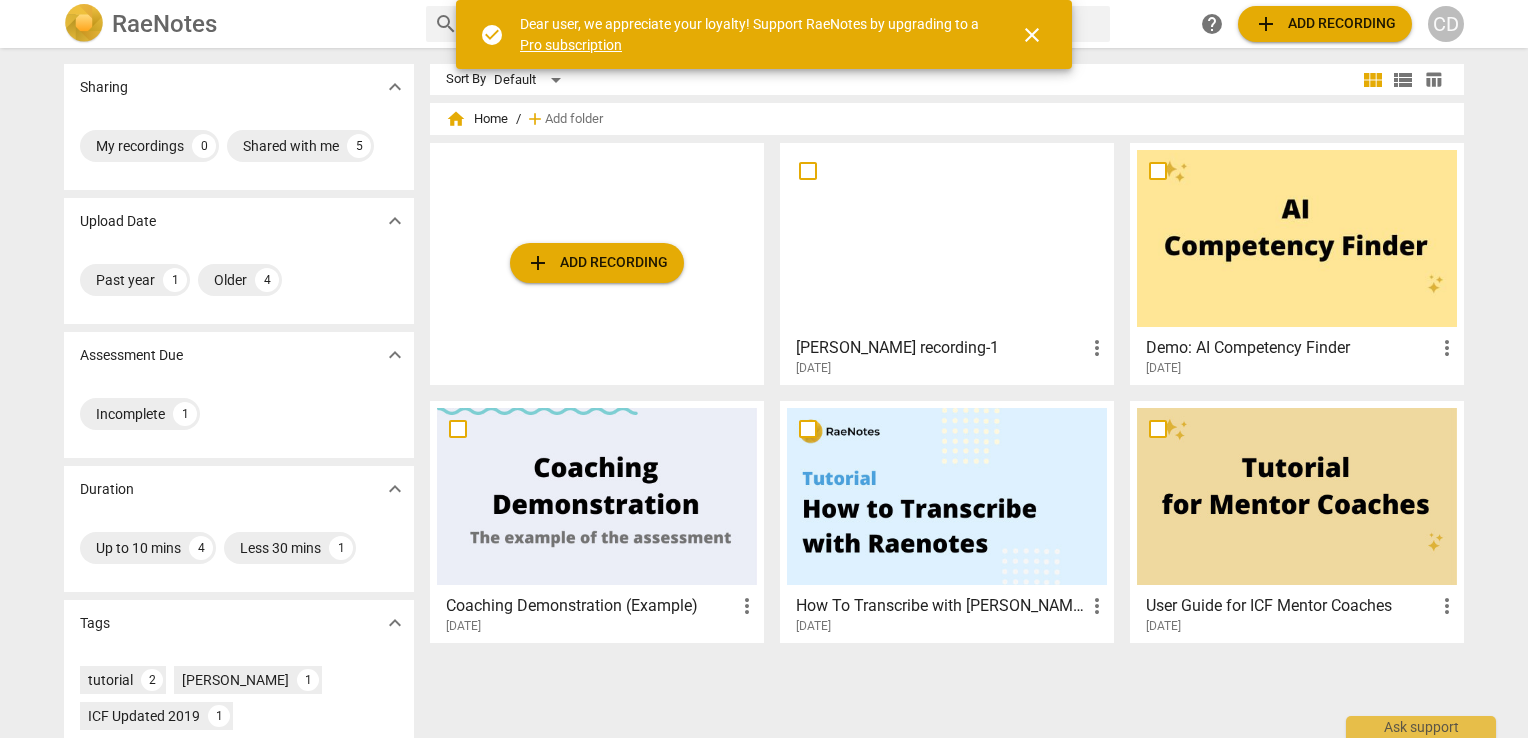 click on "[PERSON_NAME] recording-1 more_vert [DATE]" at bounding box center [948, 352] 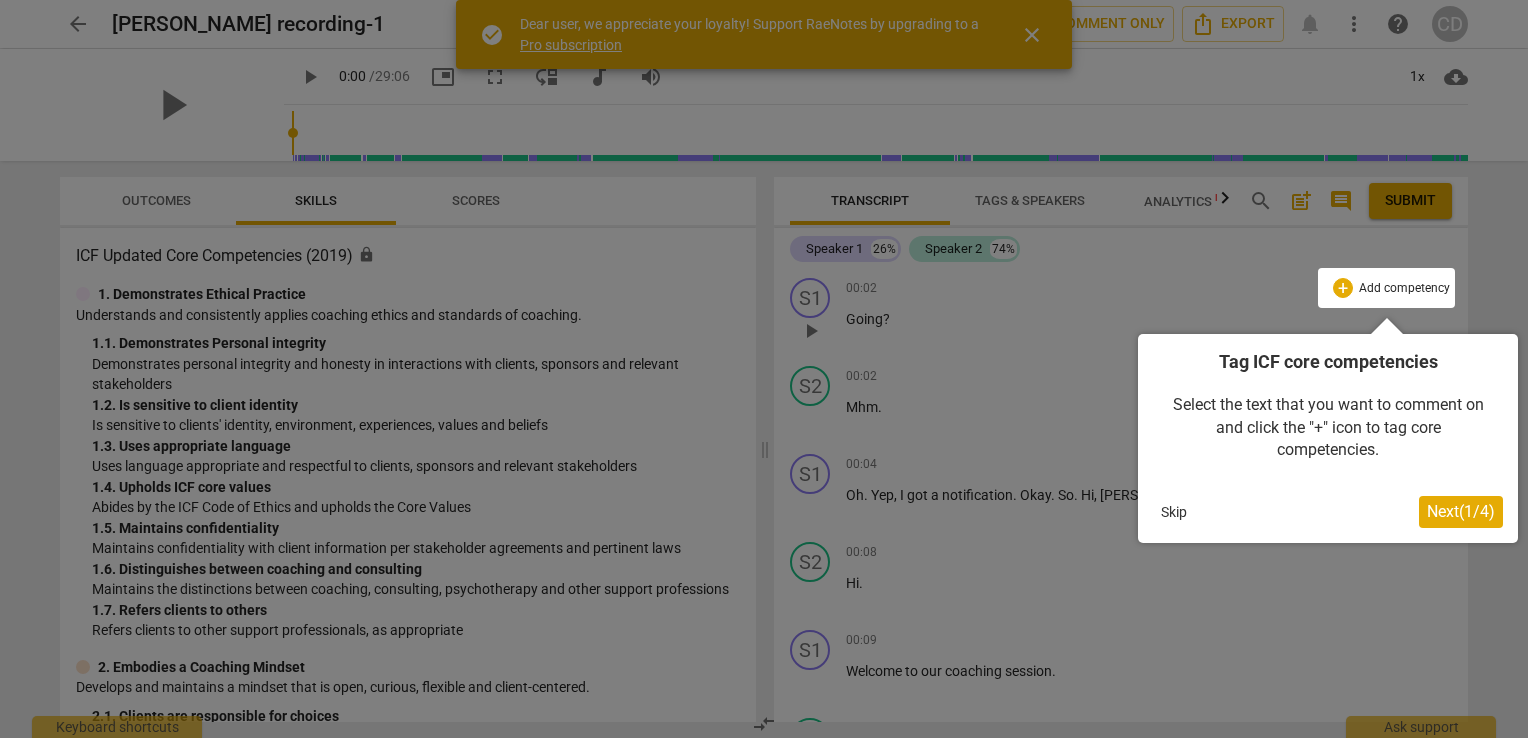 click on "Next  ( 1 / 4 )" at bounding box center (1461, 511) 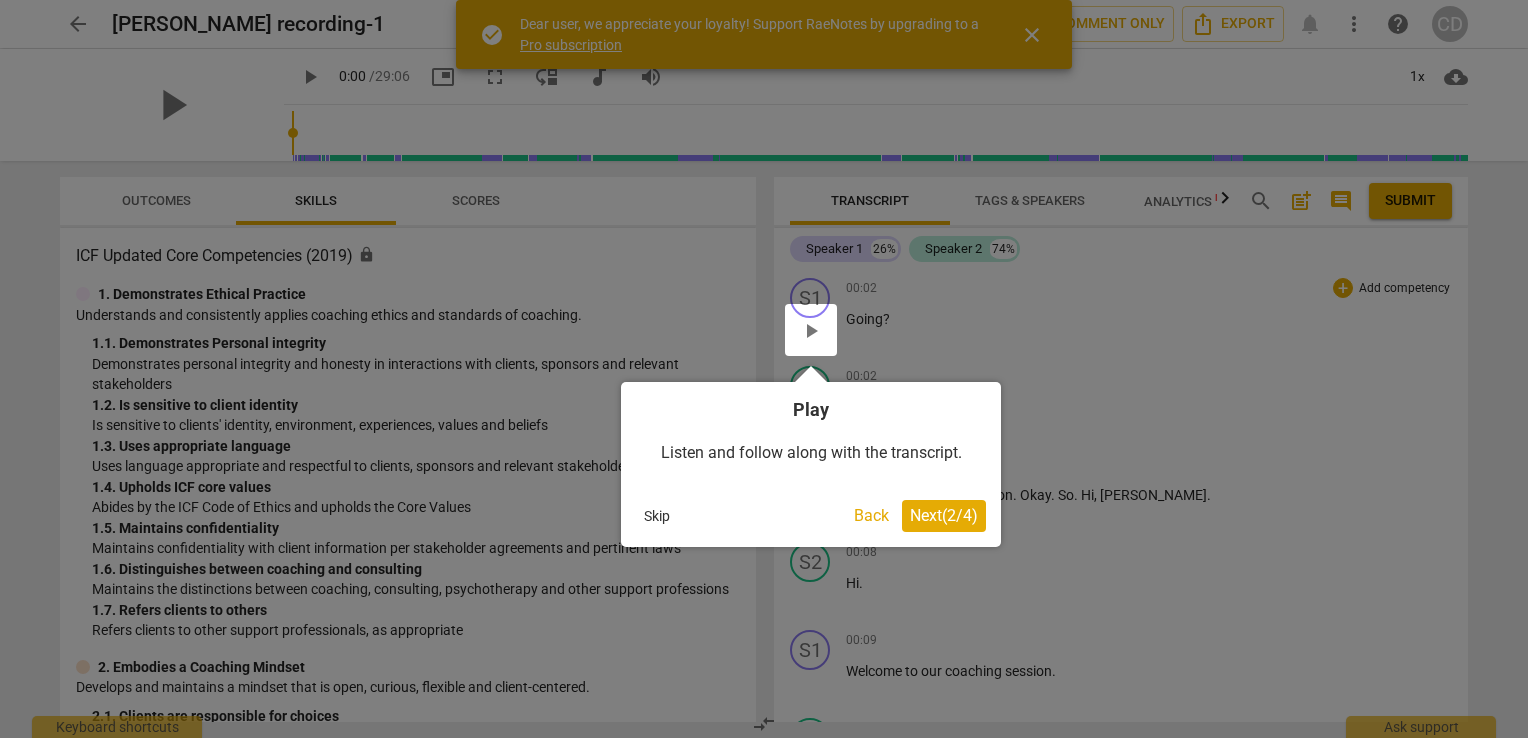 click on "Next  ( 2 / 4 )" at bounding box center (944, 515) 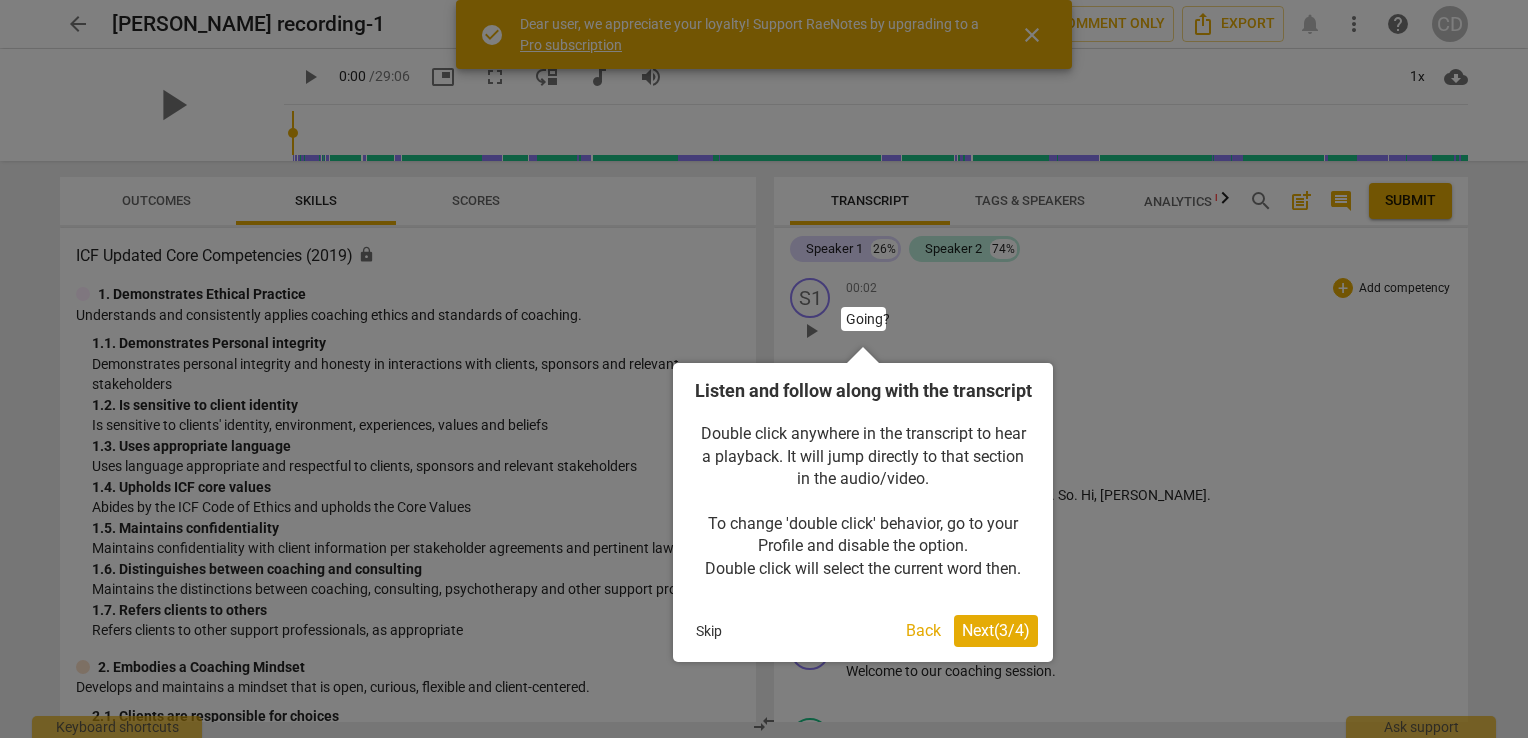 click on "Next  ( 3 / 4 )" at bounding box center [996, 630] 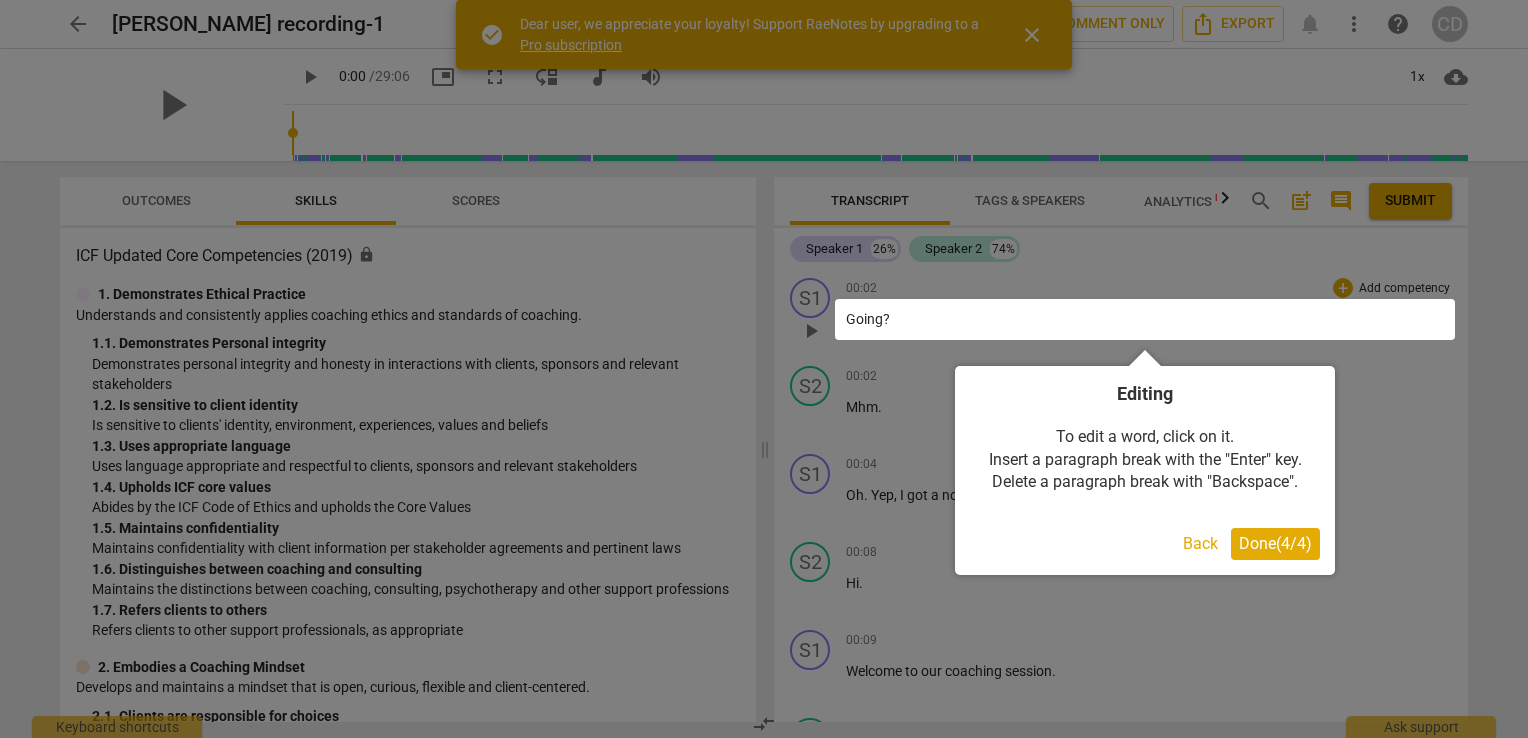 click on "Done  ( 4 / 4 )" at bounding box center [1275, 544] 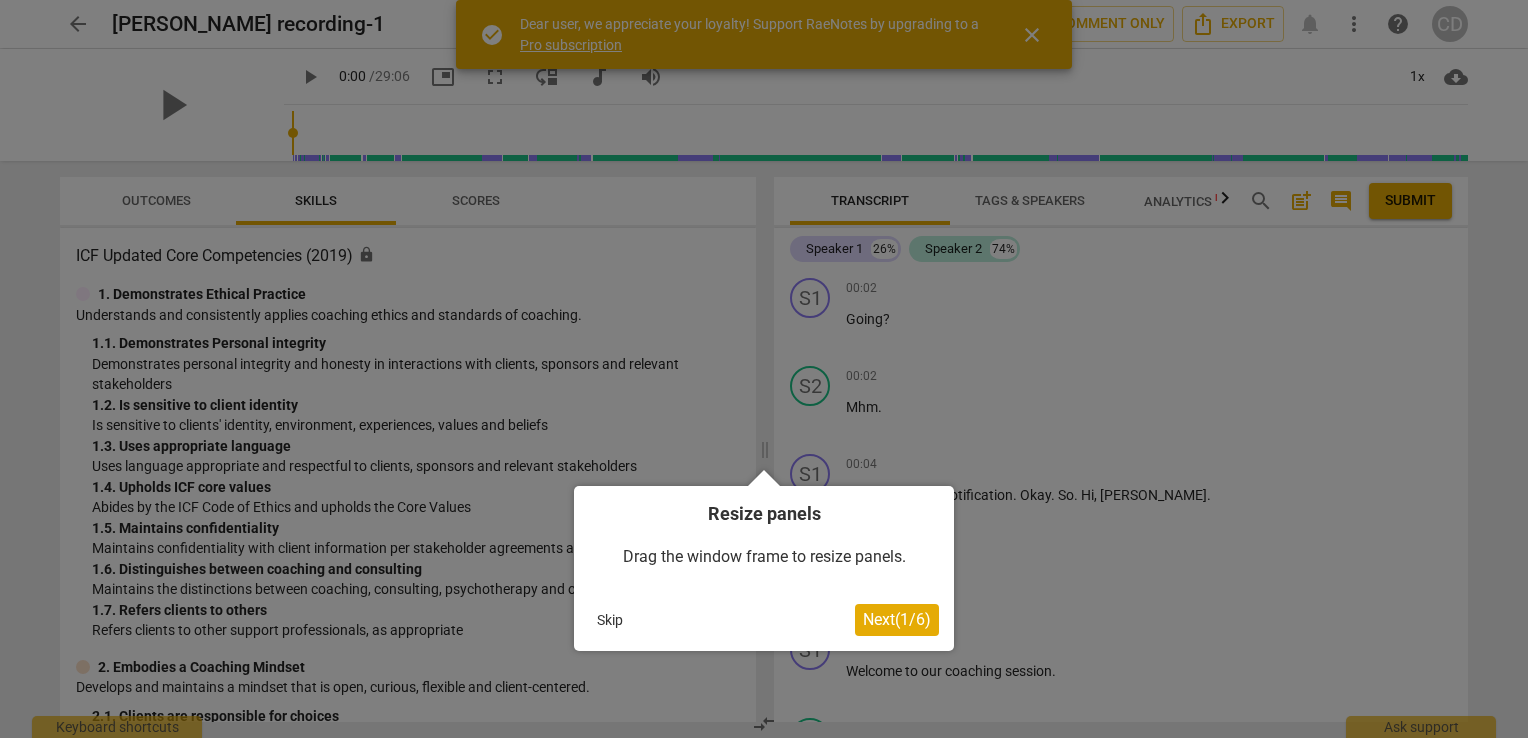 click on "Next  ( 1 / 6 )" at bounding box center (897, 619) 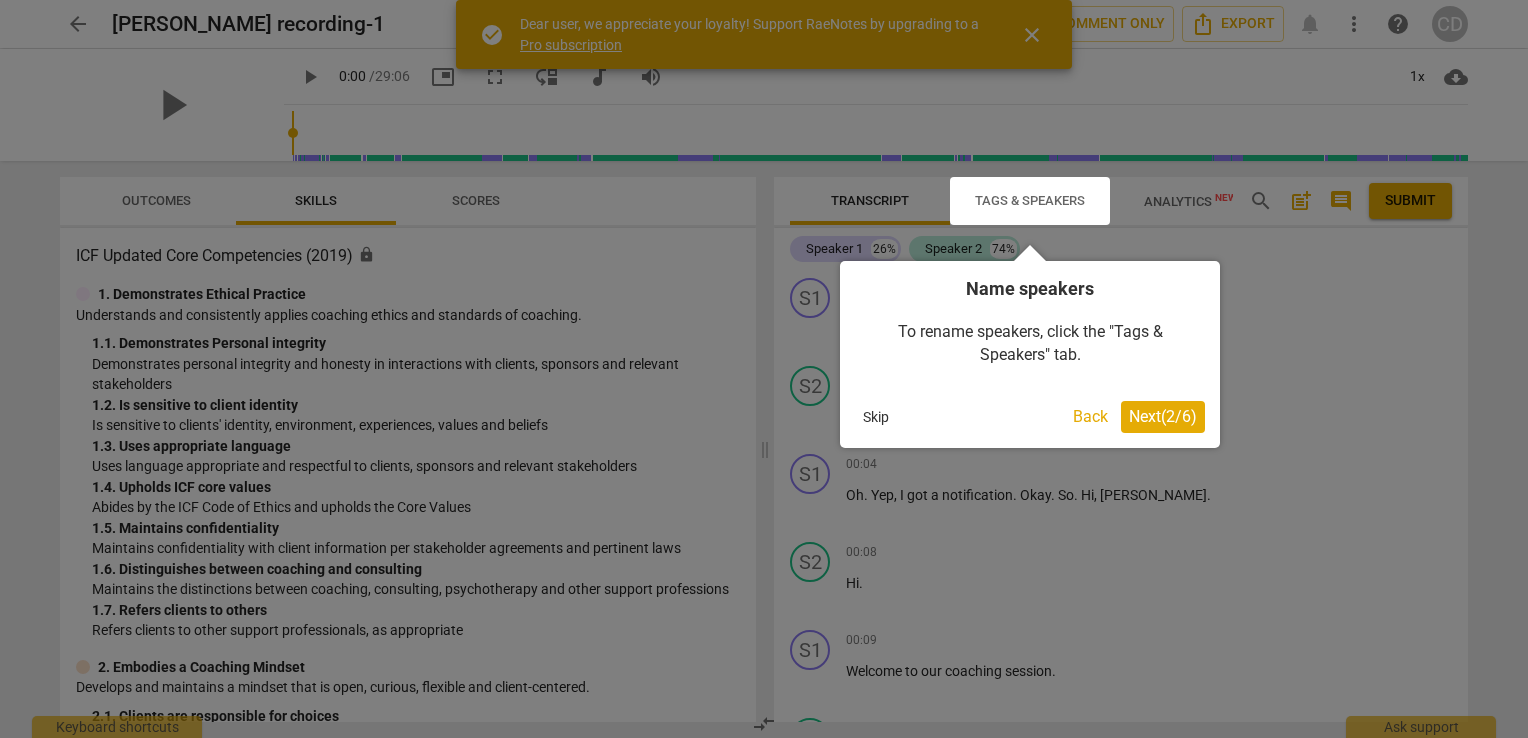 click on "Next  ( 2 / 6 )" at bounding box center (1163, 416) 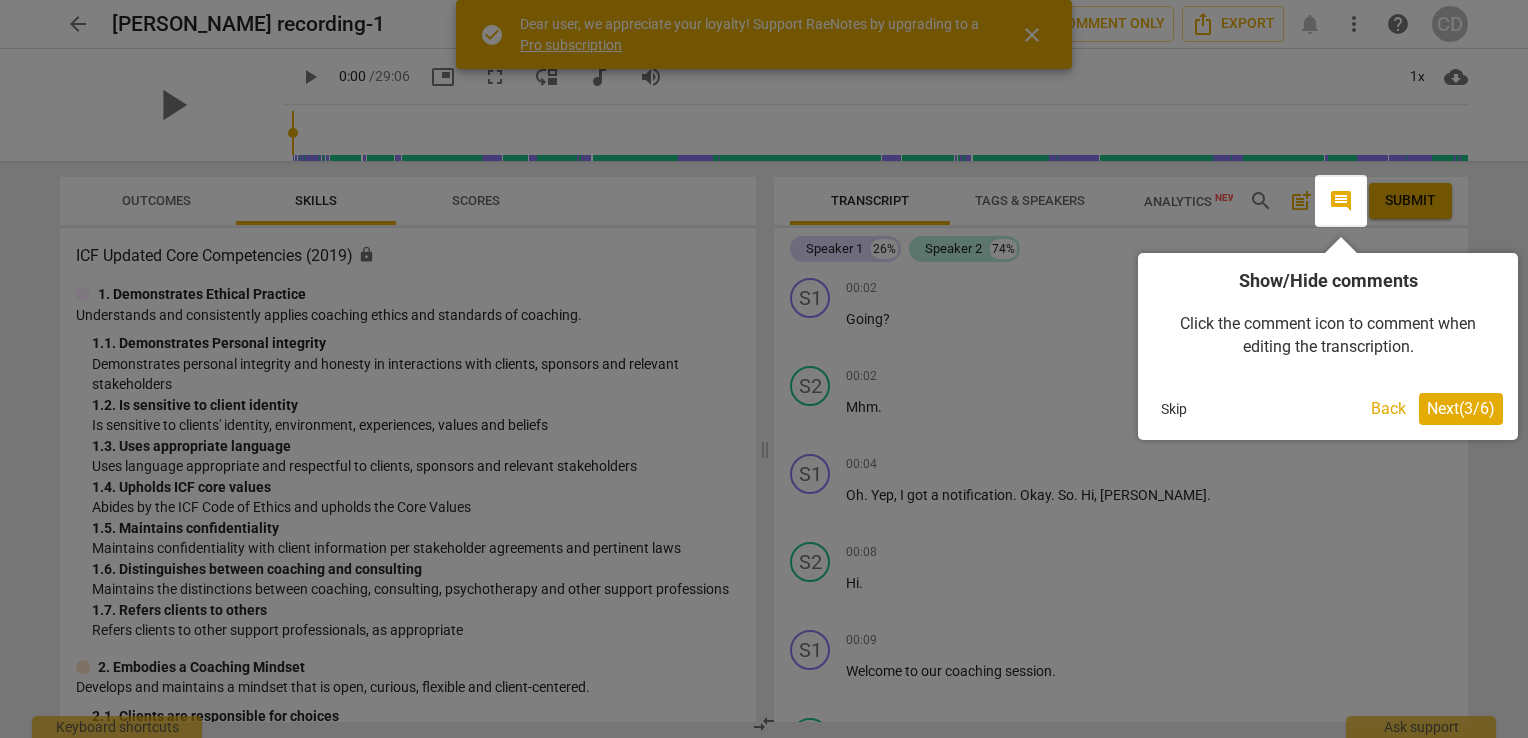 click on "Next  ( 3 / 6 )" at bounding box center (1461, 408) 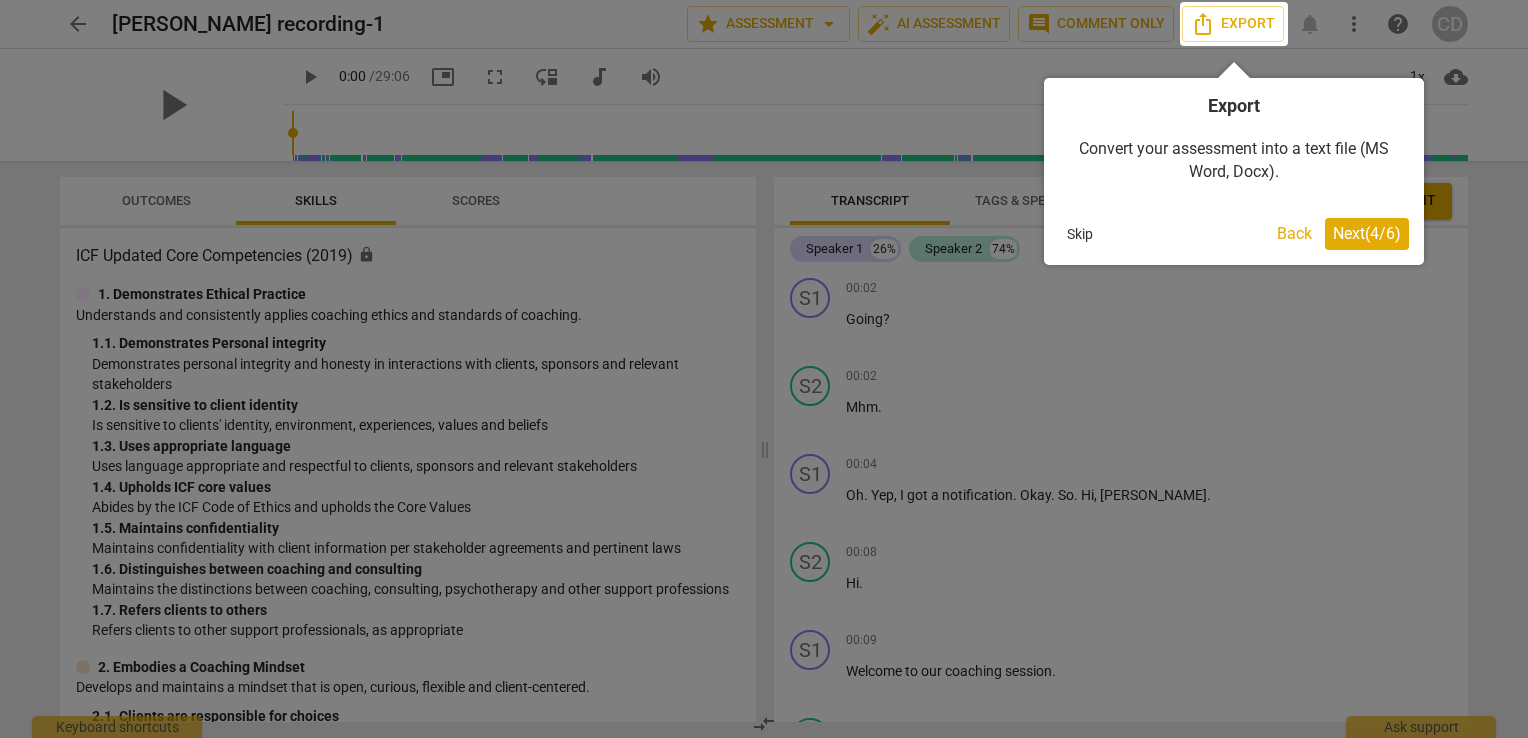 click on "Skip" at bounding box center [1080, 234] 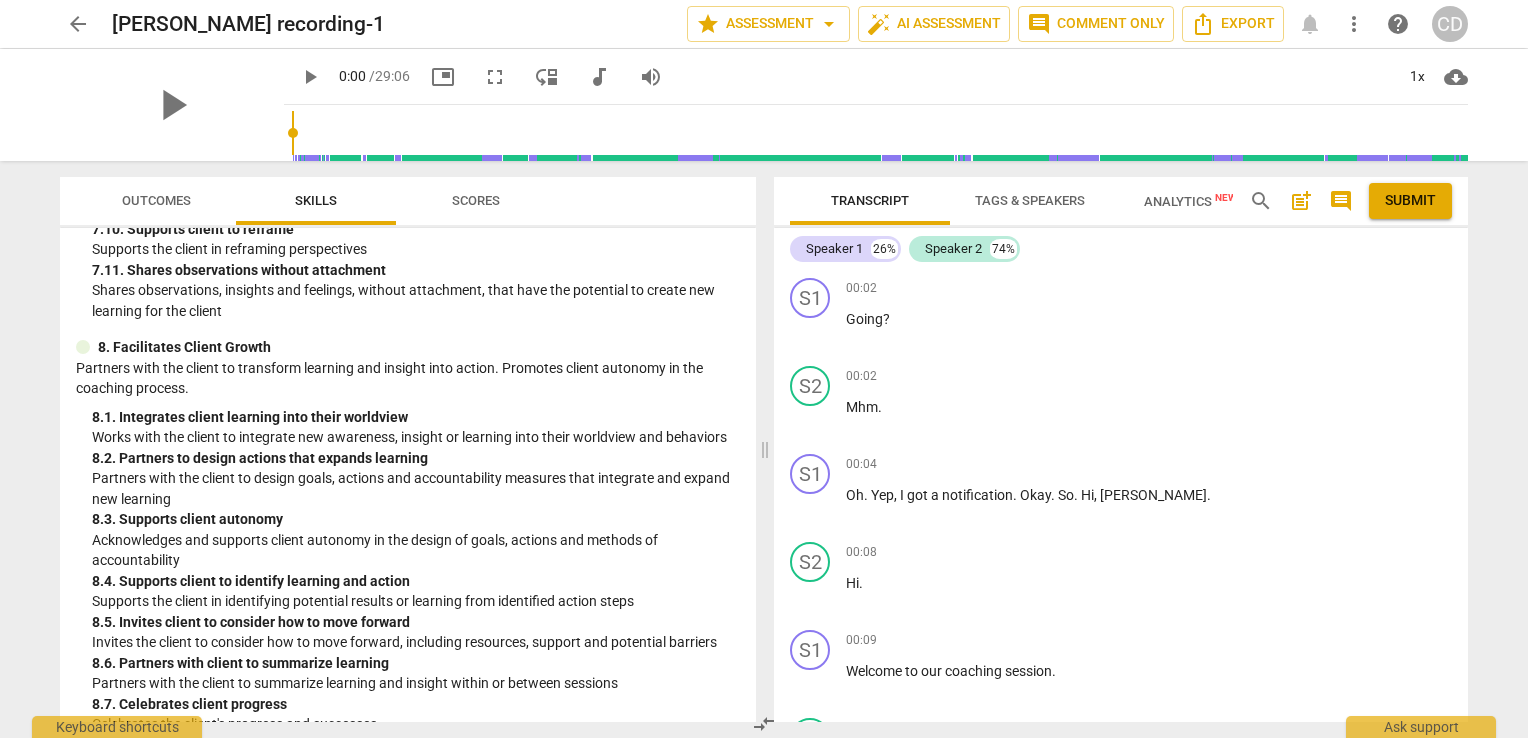 scroll, scrollTop: 3156, scrollLeft: 0, axis: vertical 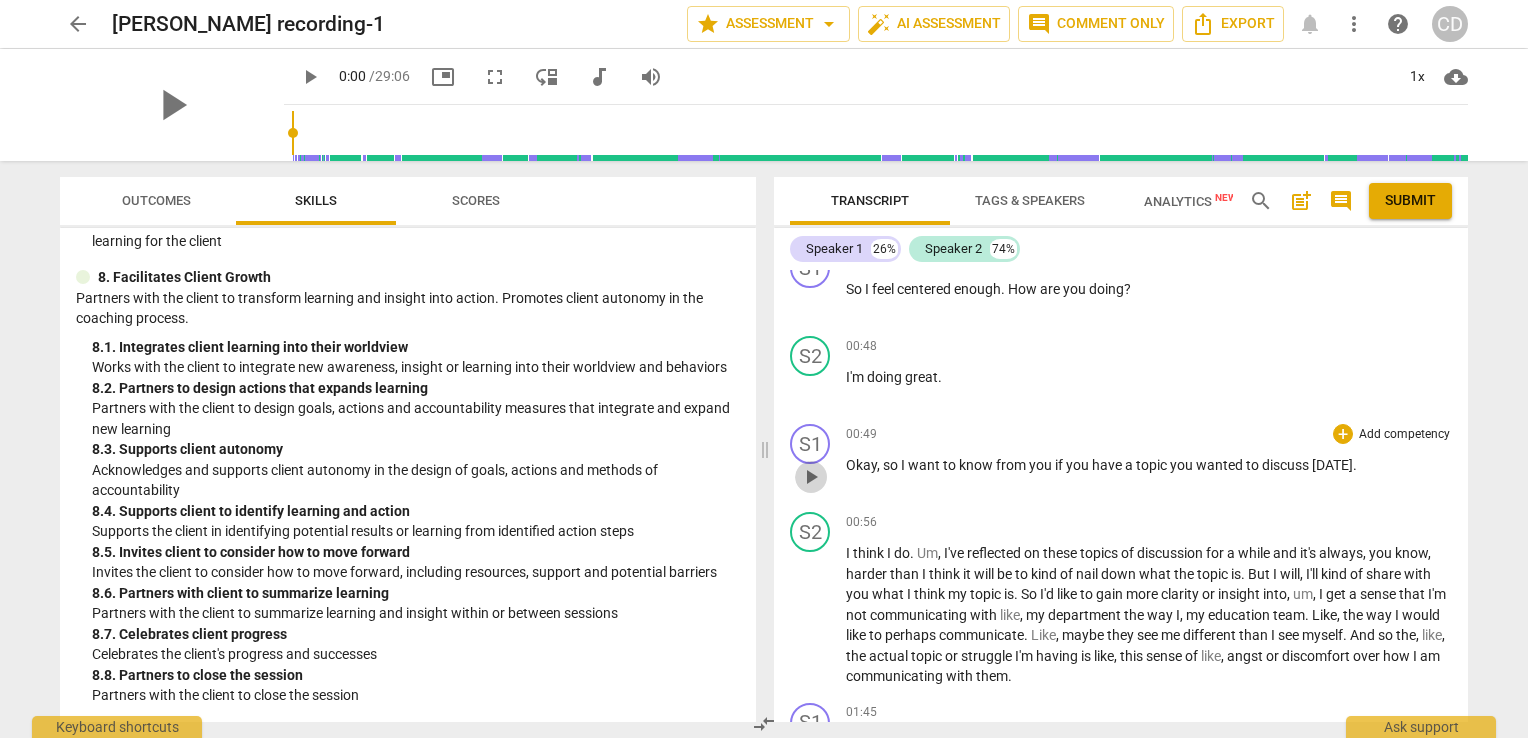 click on "play_arrow" at bounding box center [811, 477] 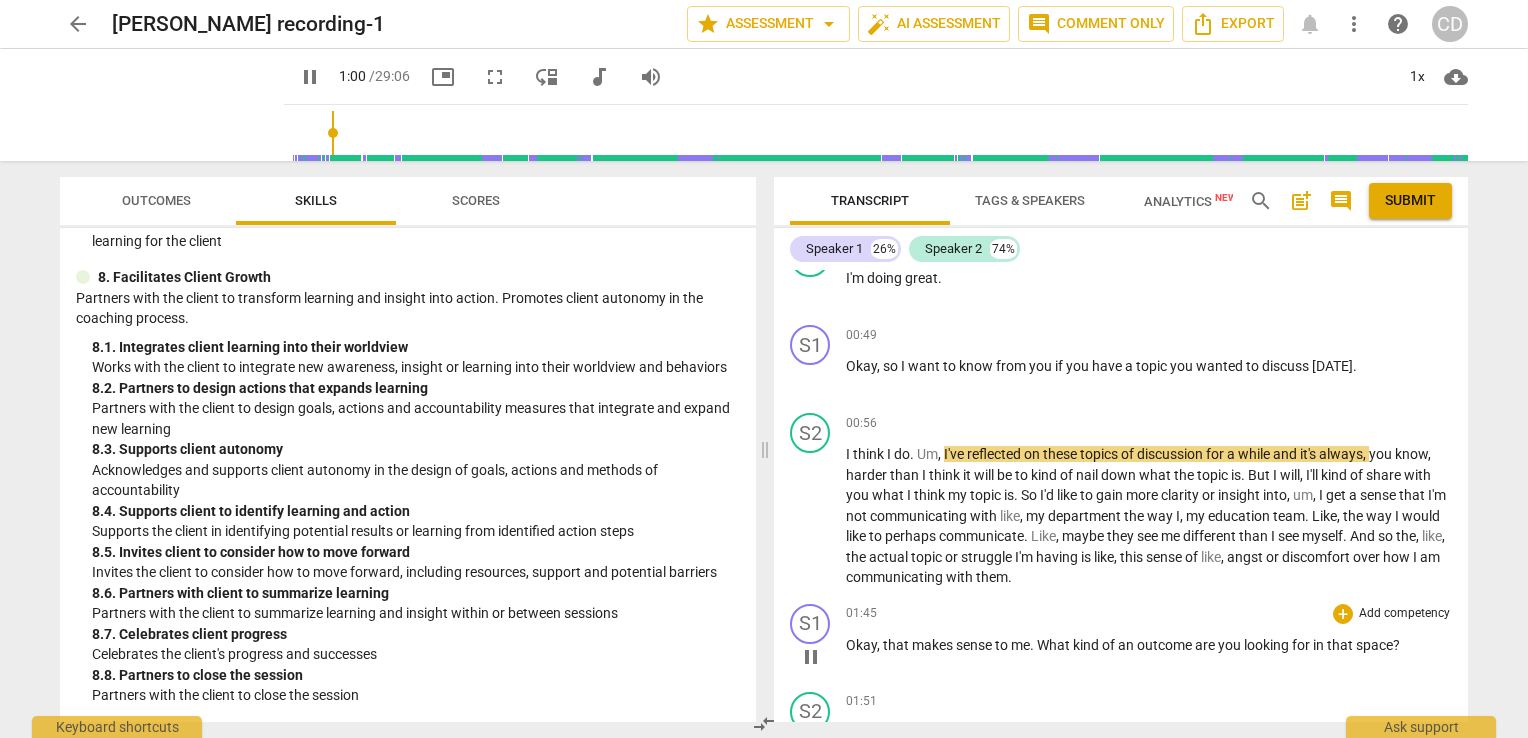 scroll, scrollTop: 1180, scrollLeft: 0, axis: vertical 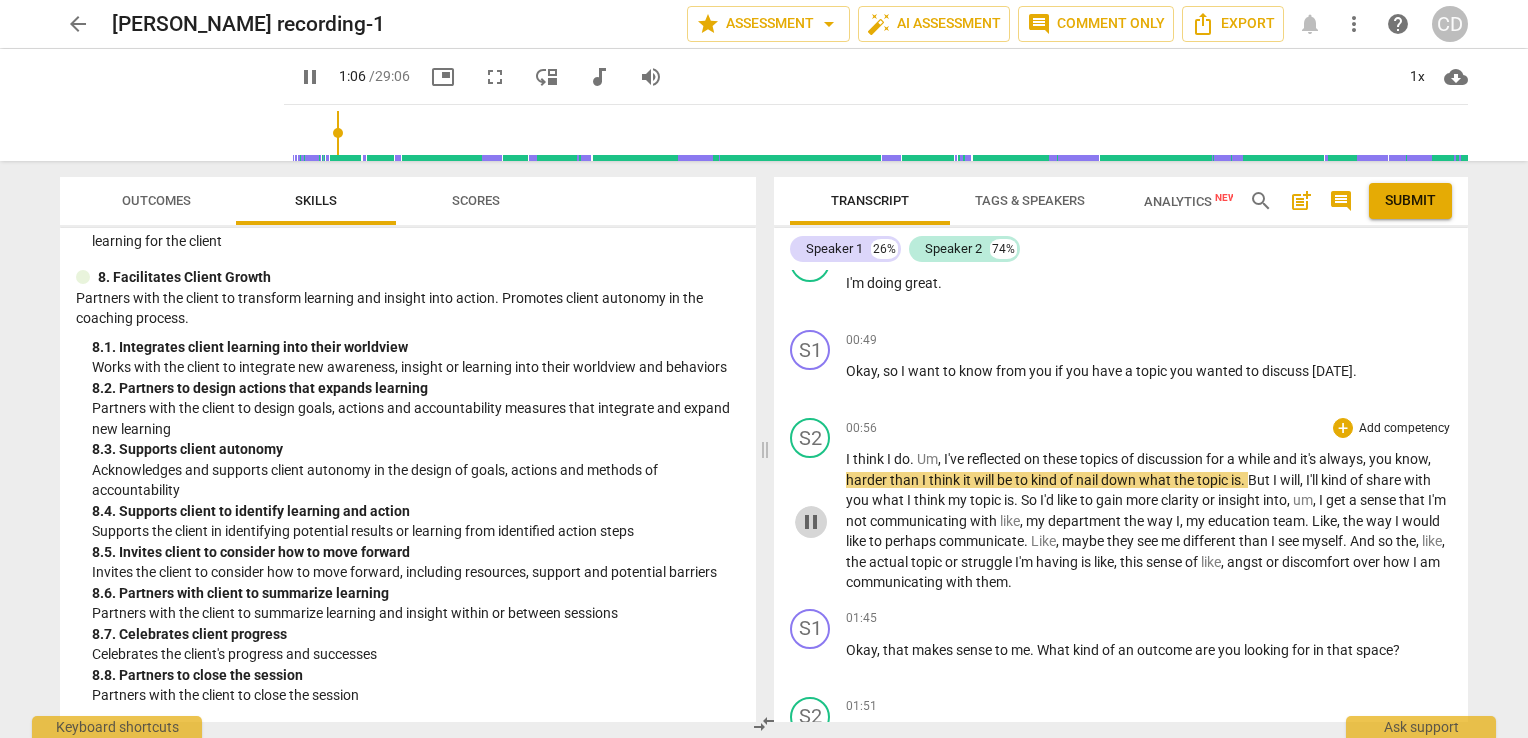 click on "pause" at bounding box center (811, 522) 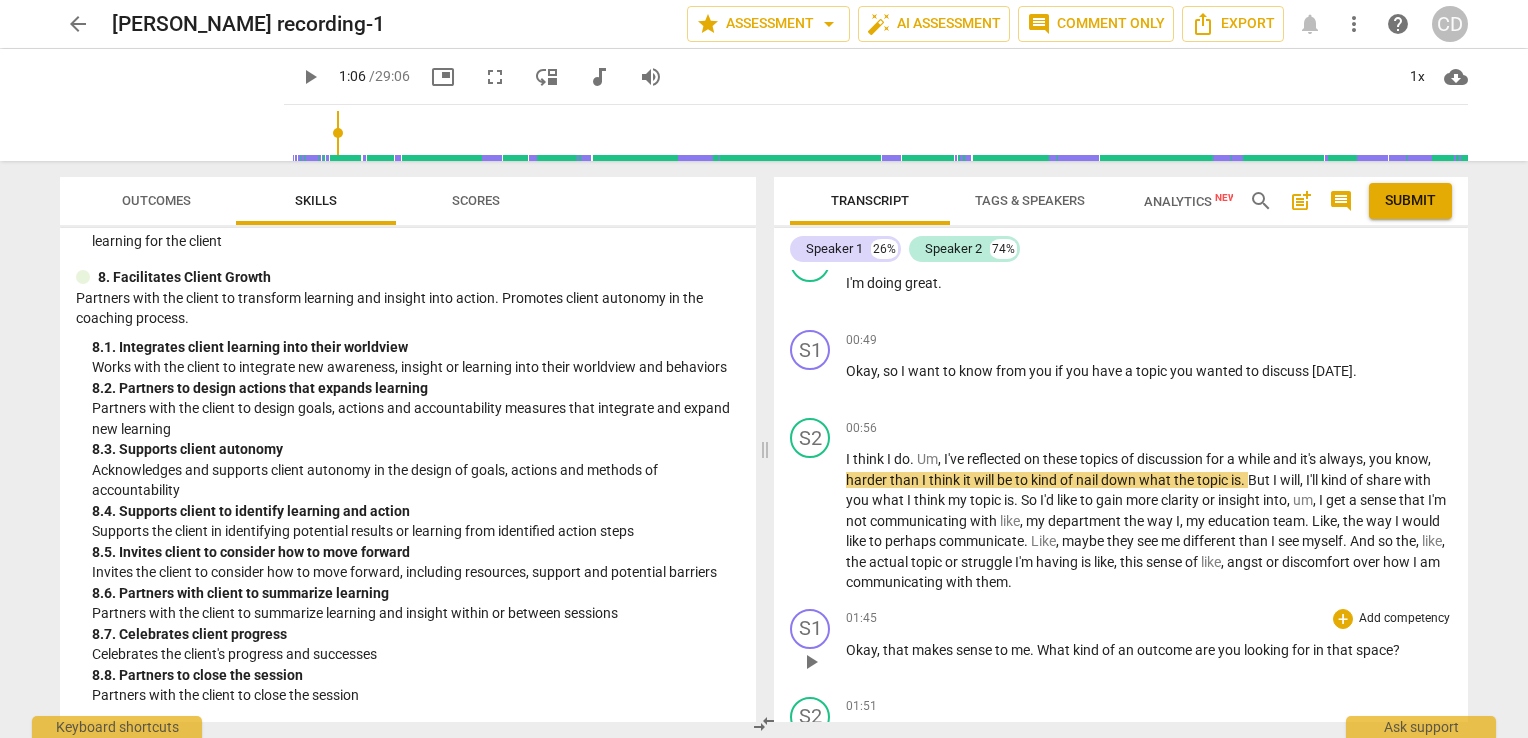 click on "play_arrow" at bounding box center (811, 662) 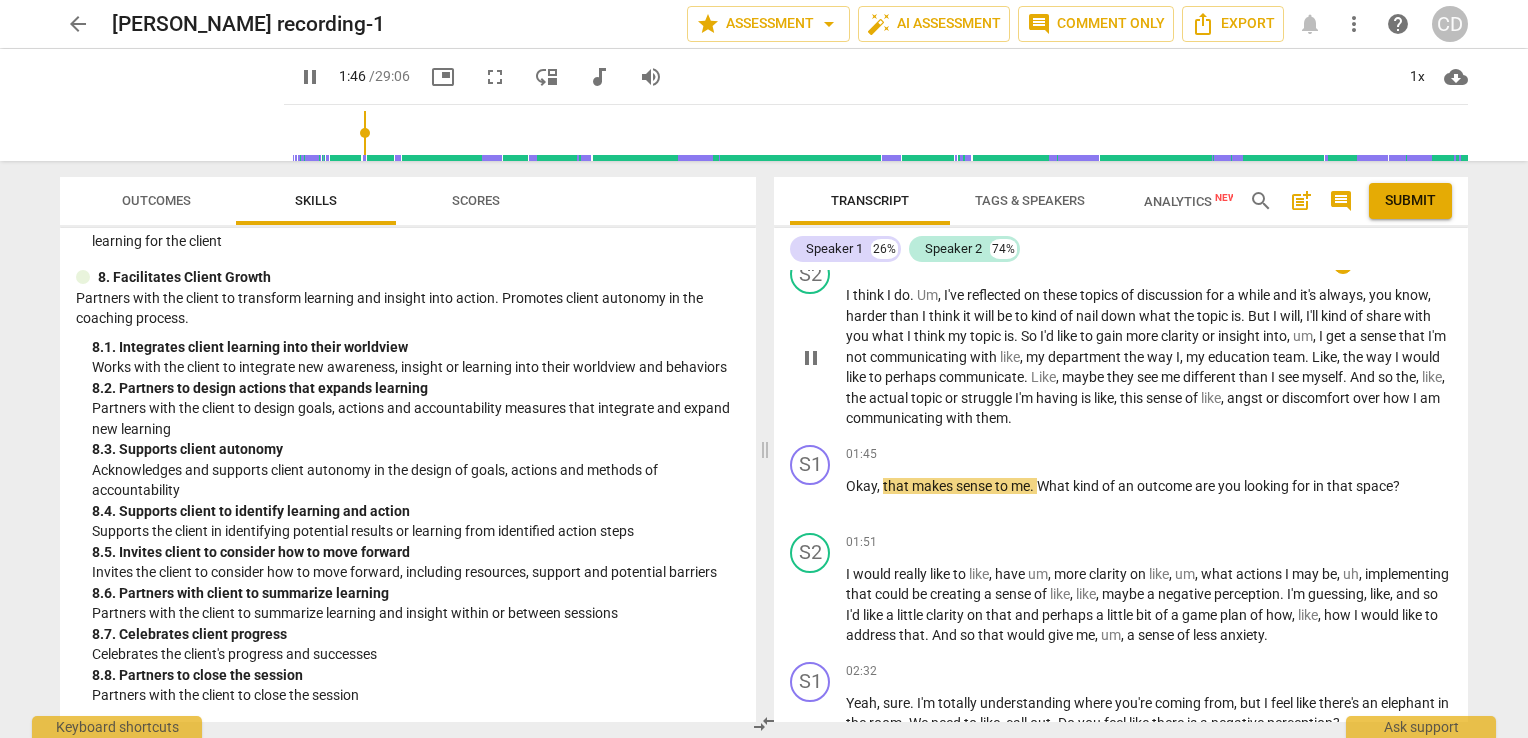 scroll, scrollTop: 1347, scrollLeft: 0, axis: vertical 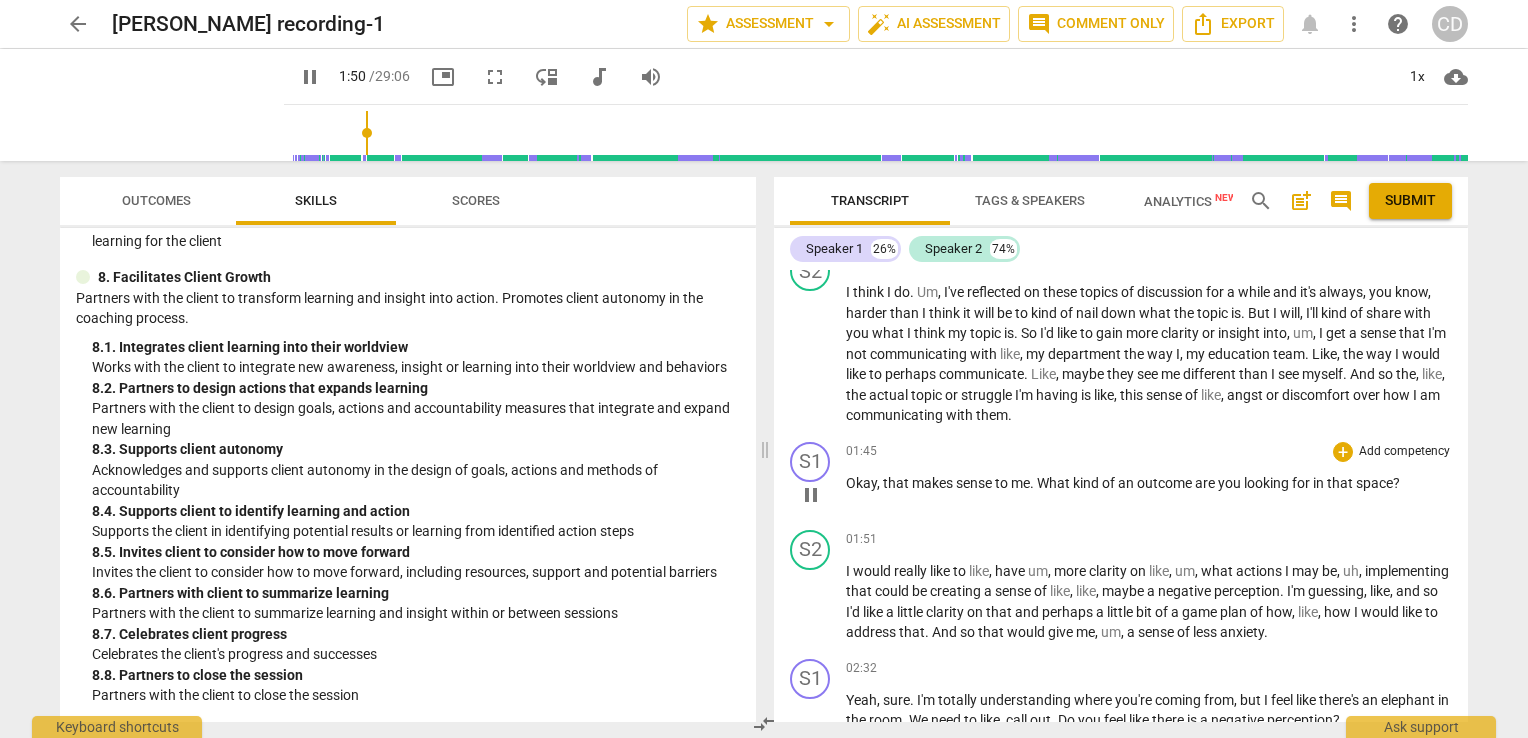 click on "pause" at bounding box center [811, 495] 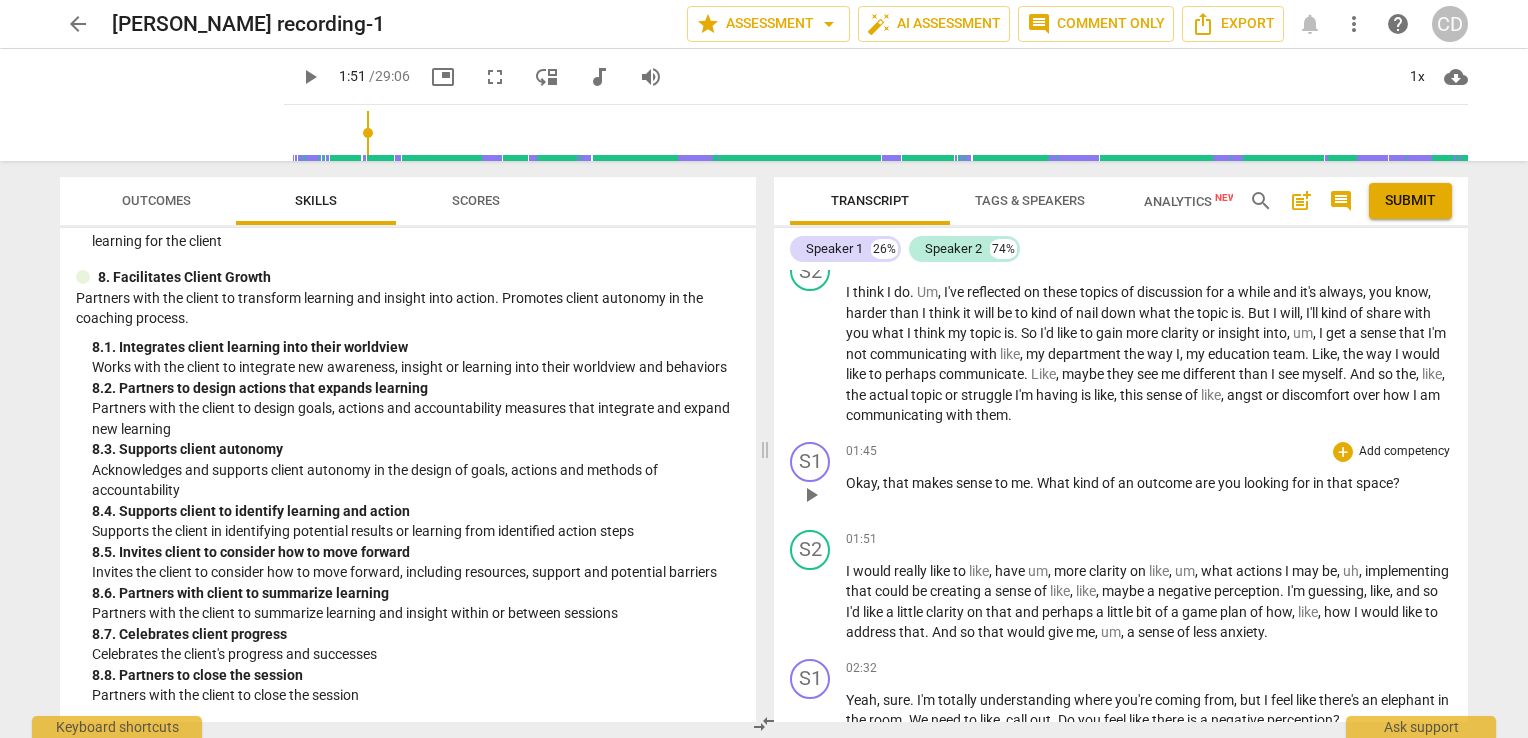 click on "play_arrow" at bounding box center [811, 495] 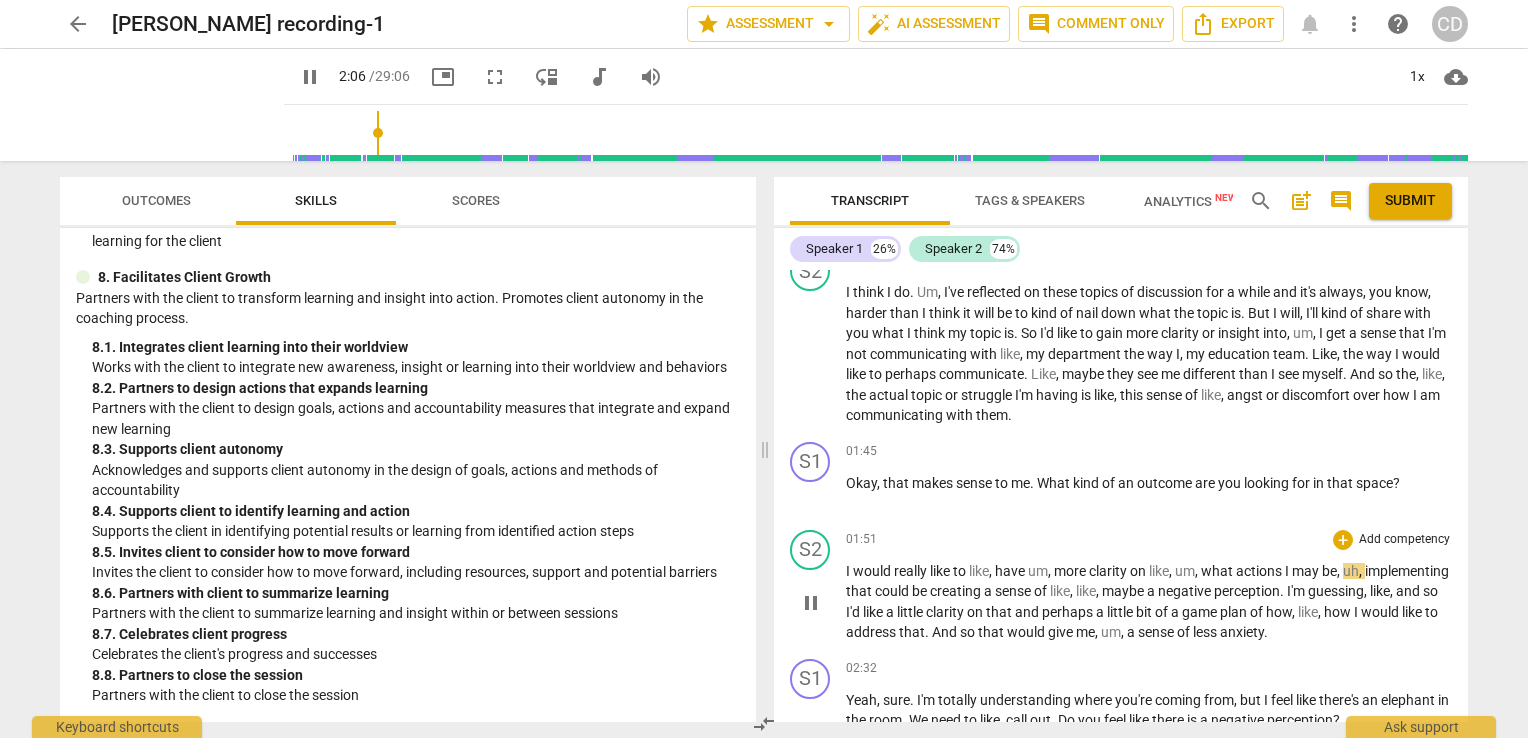 click on "pause" at bounding box center (811, 603) 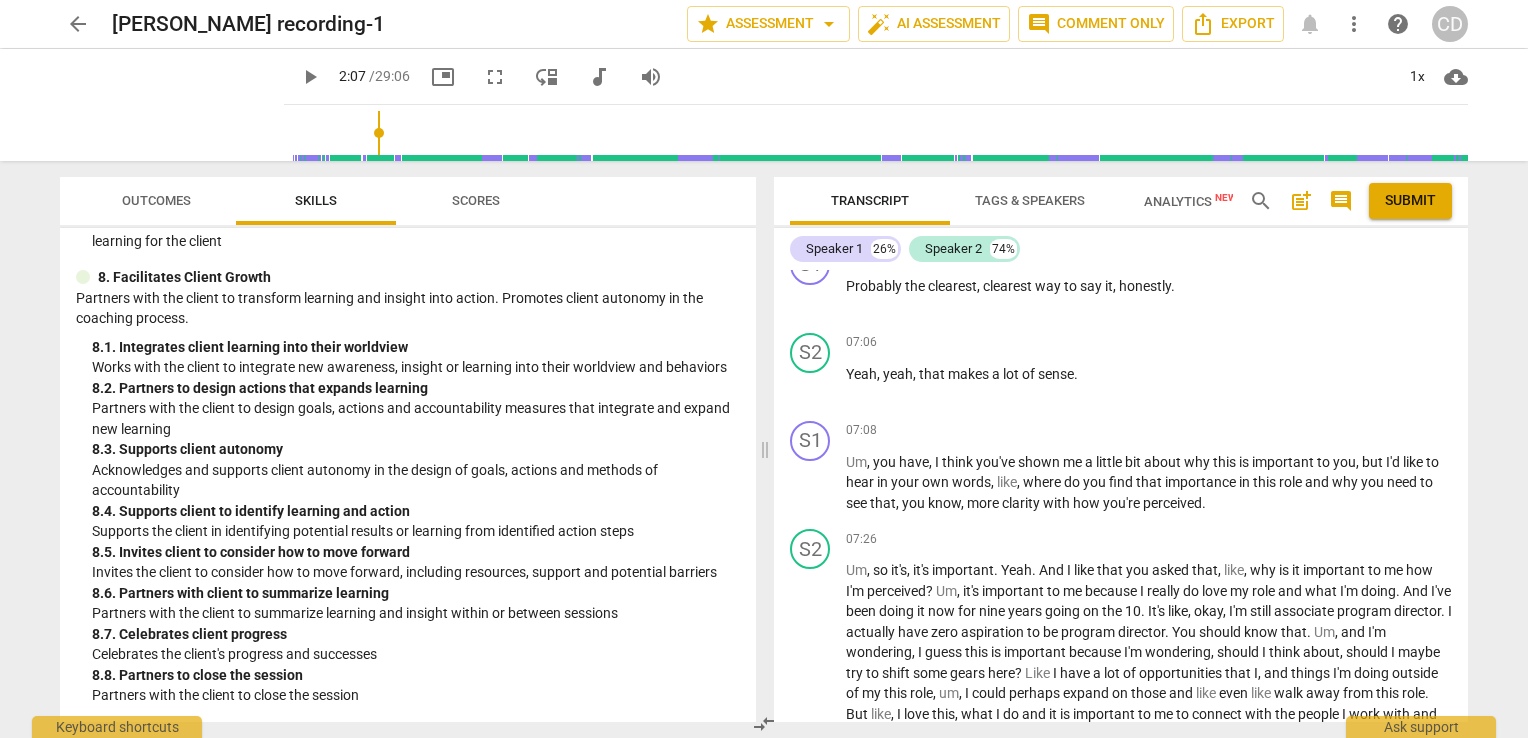 scroll, scrollTop: 2947, scrollLeft: 0, axis: vertical 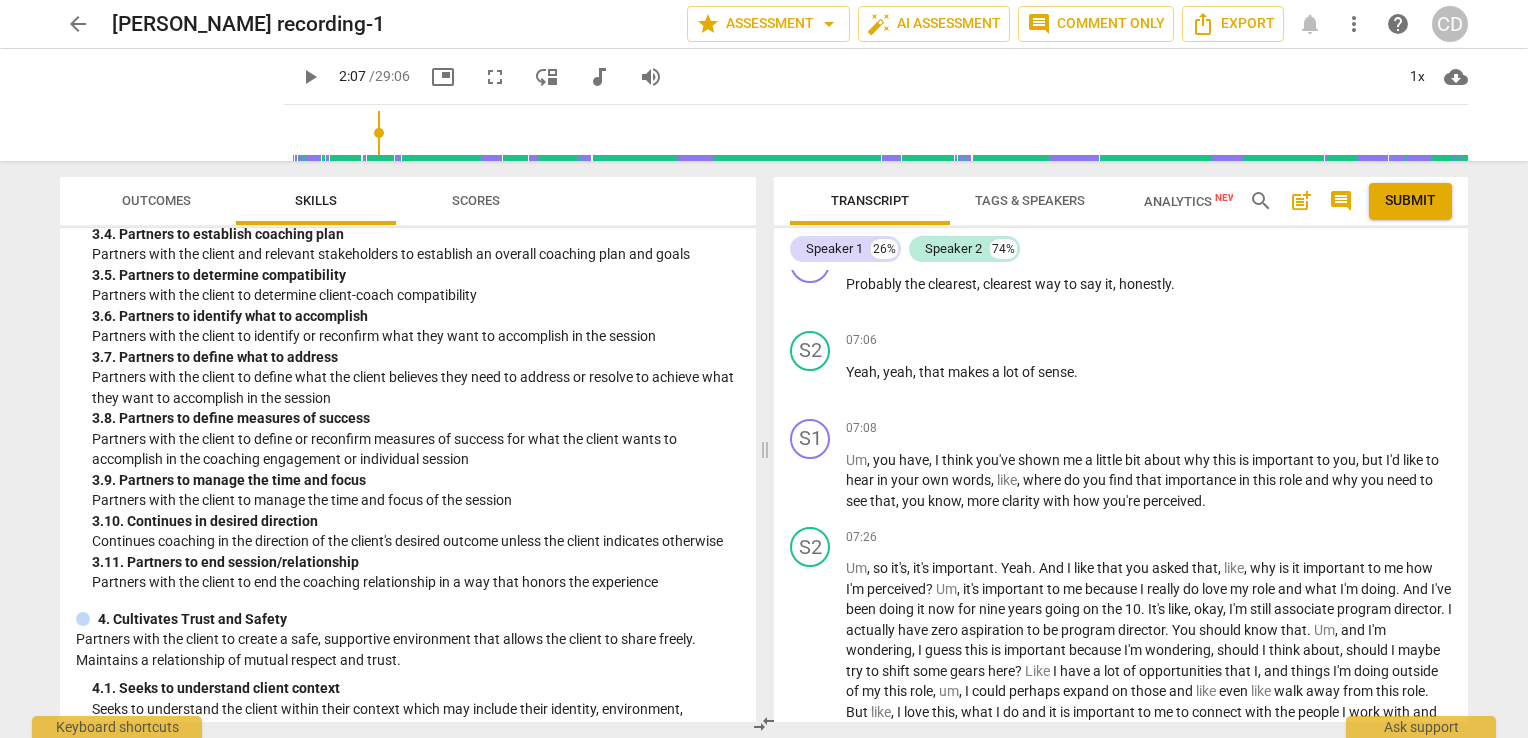 click on "3. 7. Partners to define what to address" at bounding box center [416, 357] 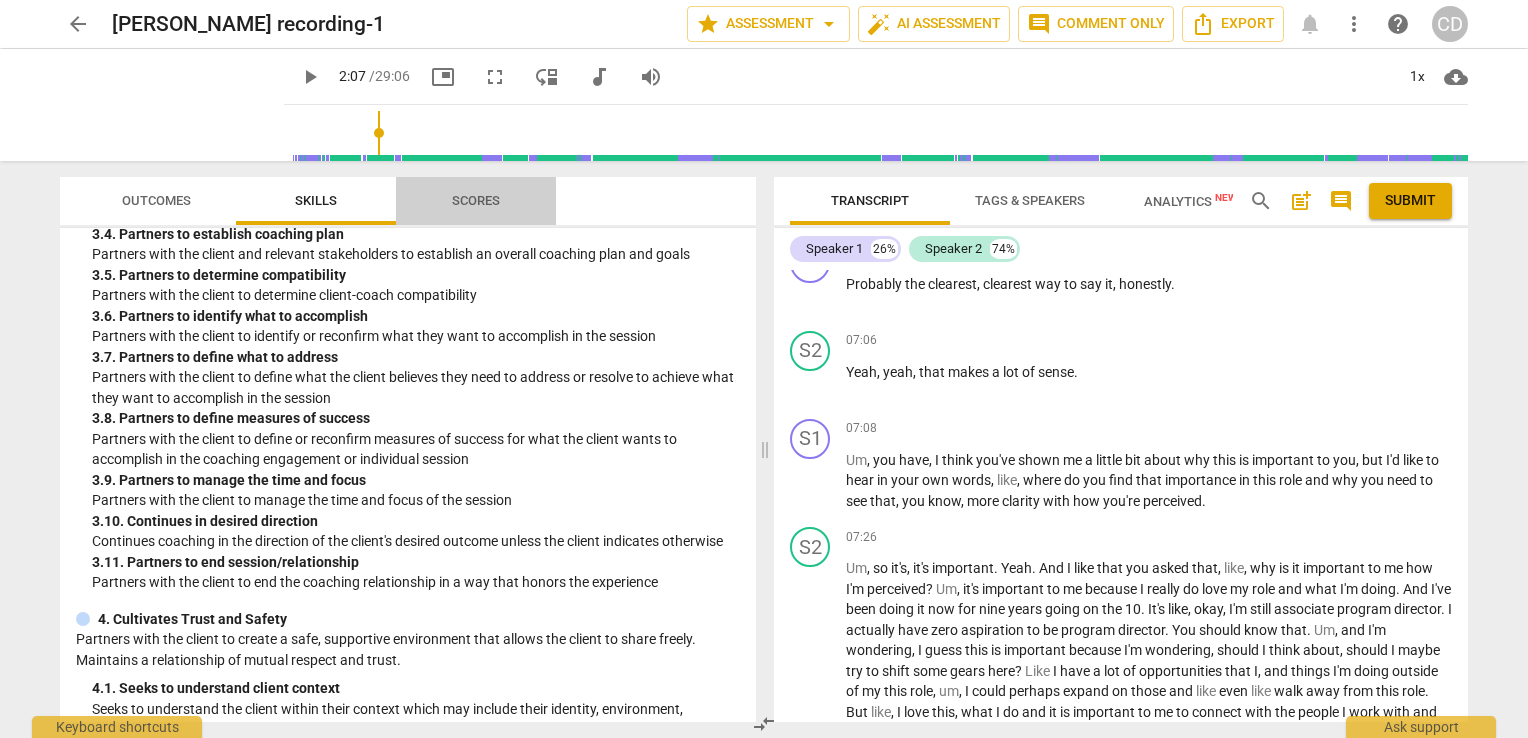 click on "Scores" at bounding box center [476, 200] 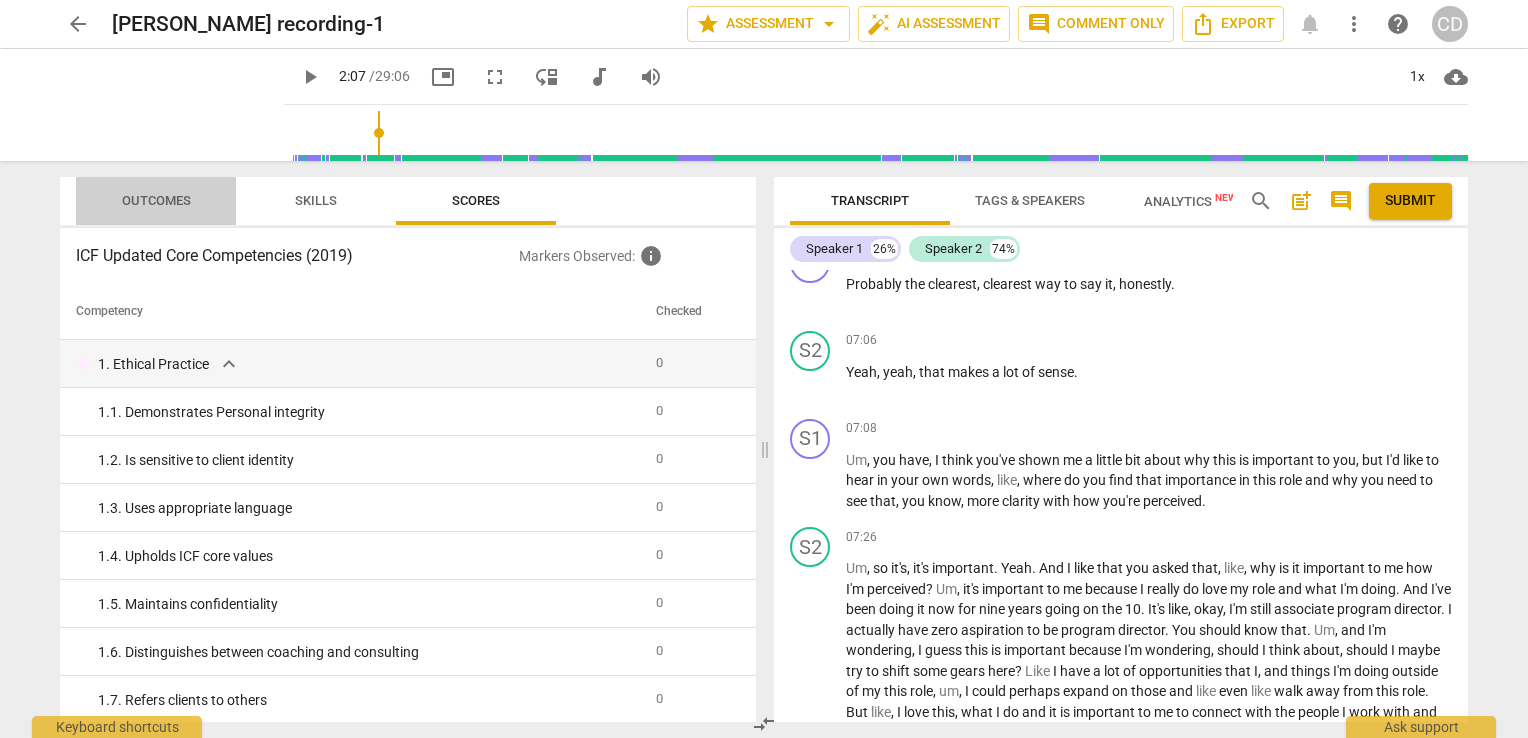 click on "Outcomes" at bounding box center (156, 200) 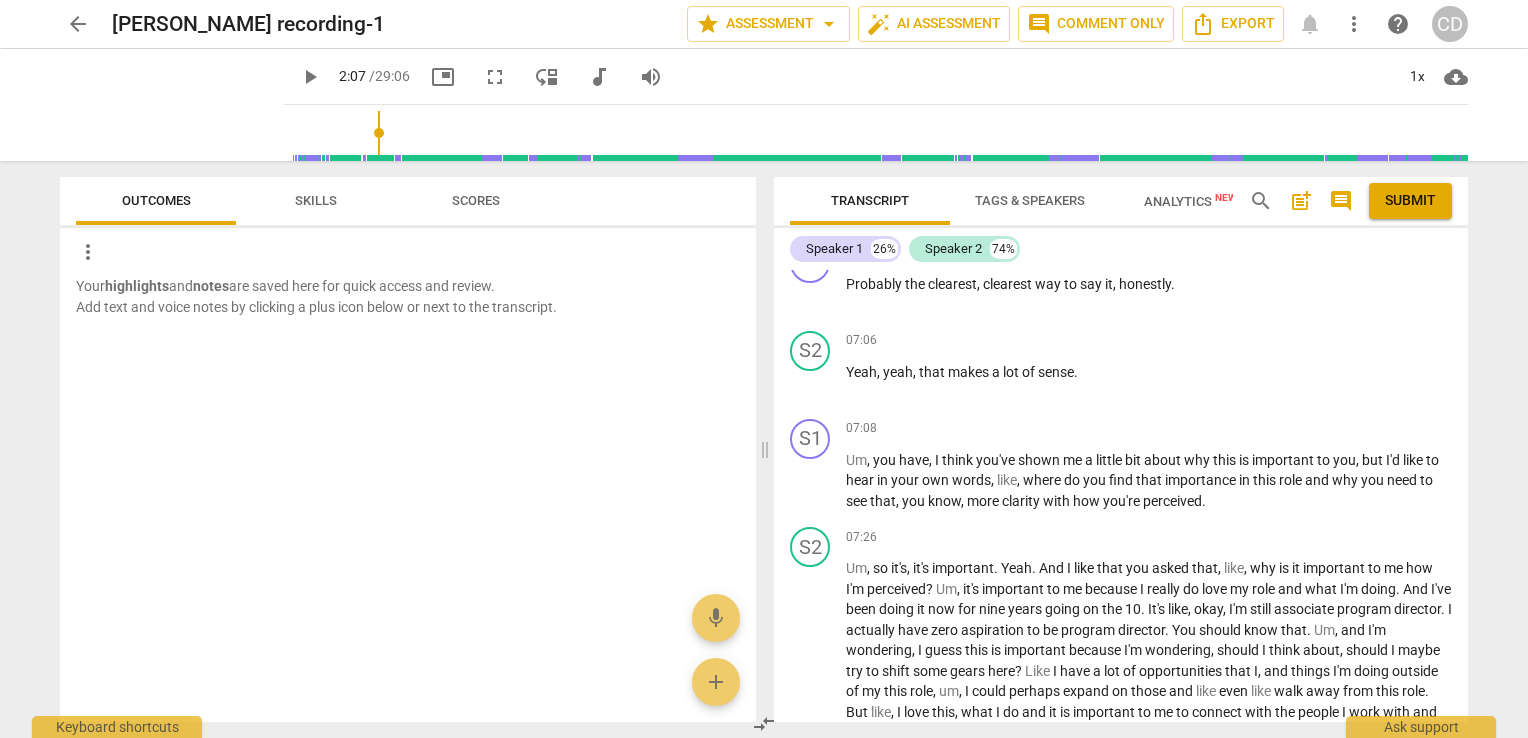 click on "Skills" at bounding box center (316, 200) 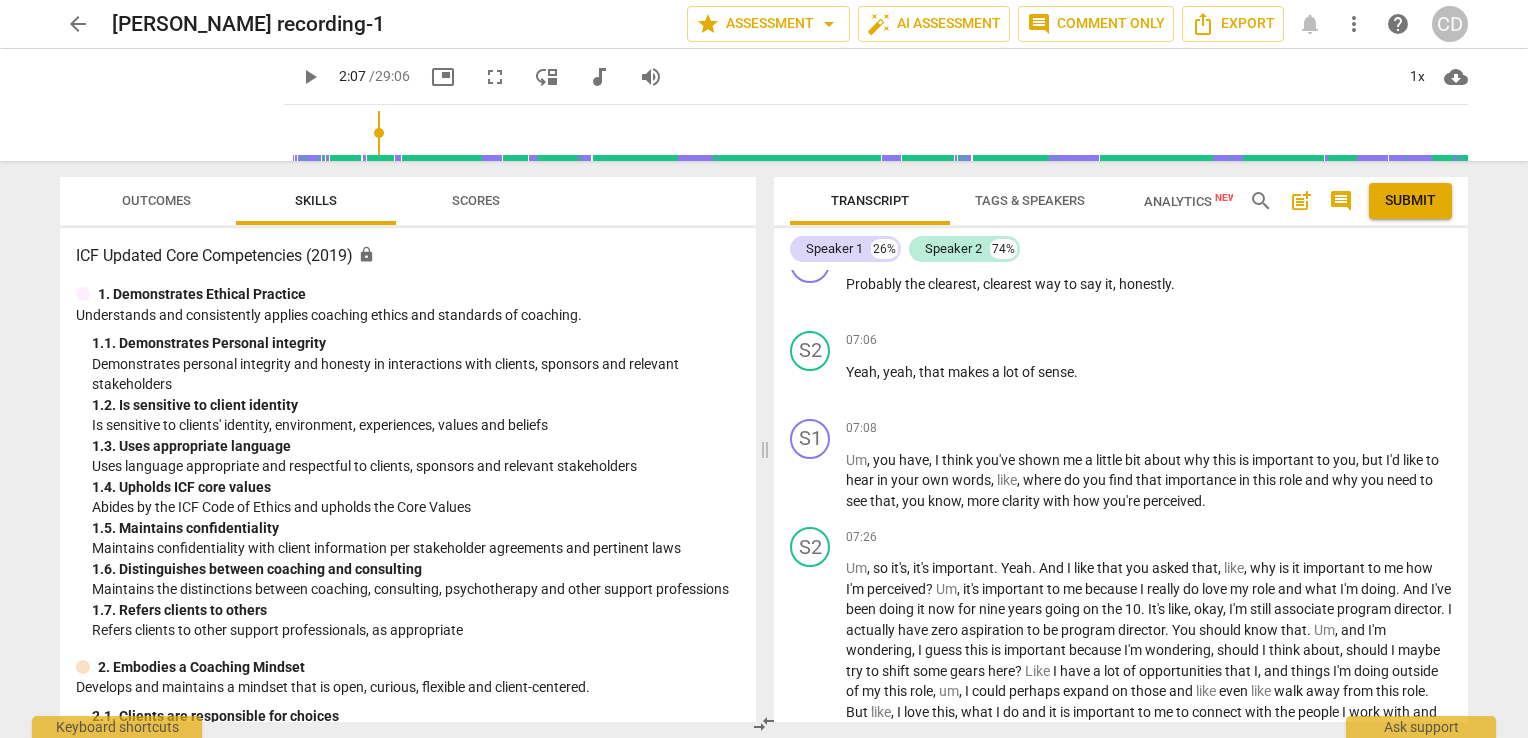 click at bounding box center (880, 133) 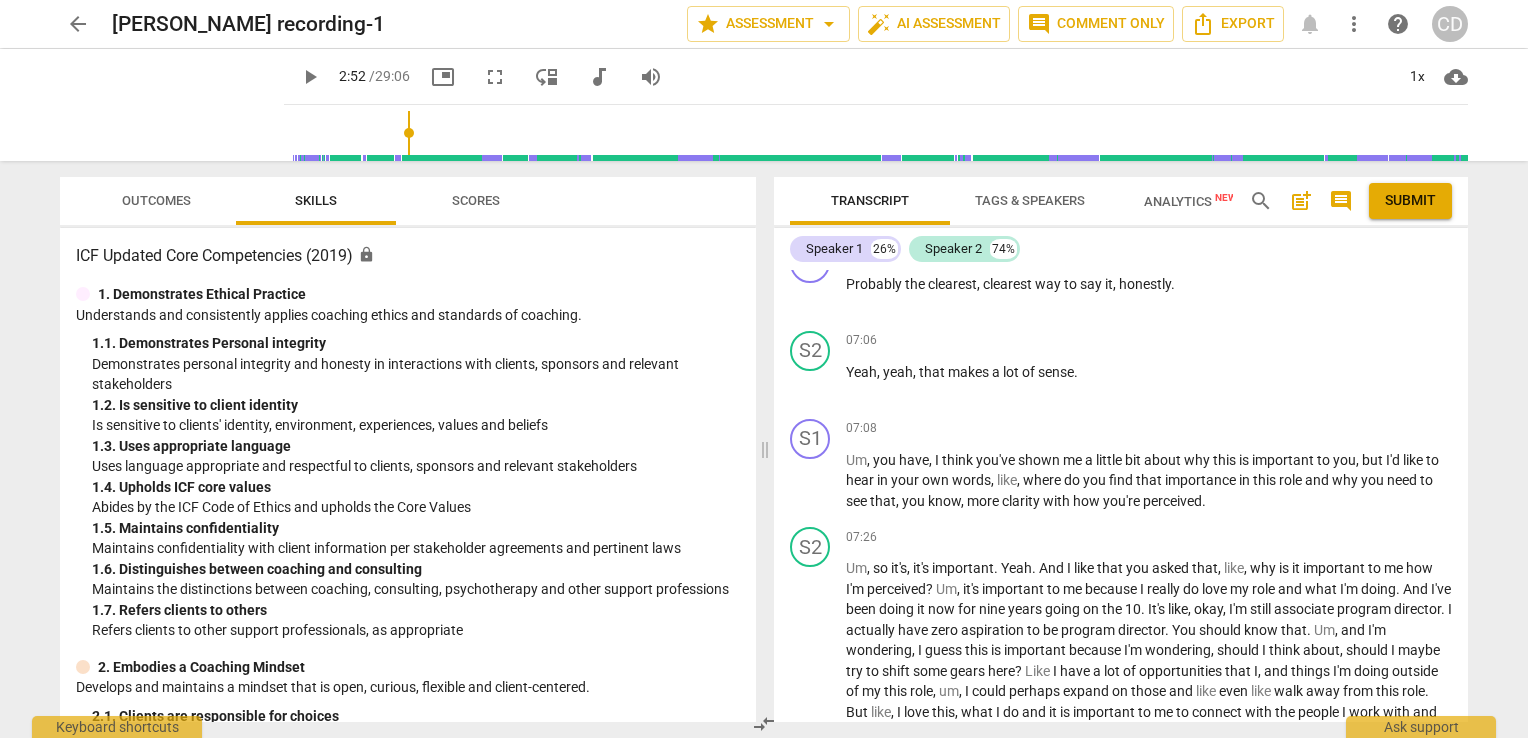 scroll, scrollTop: 1884, scrollLeft: 0, axis: vertical 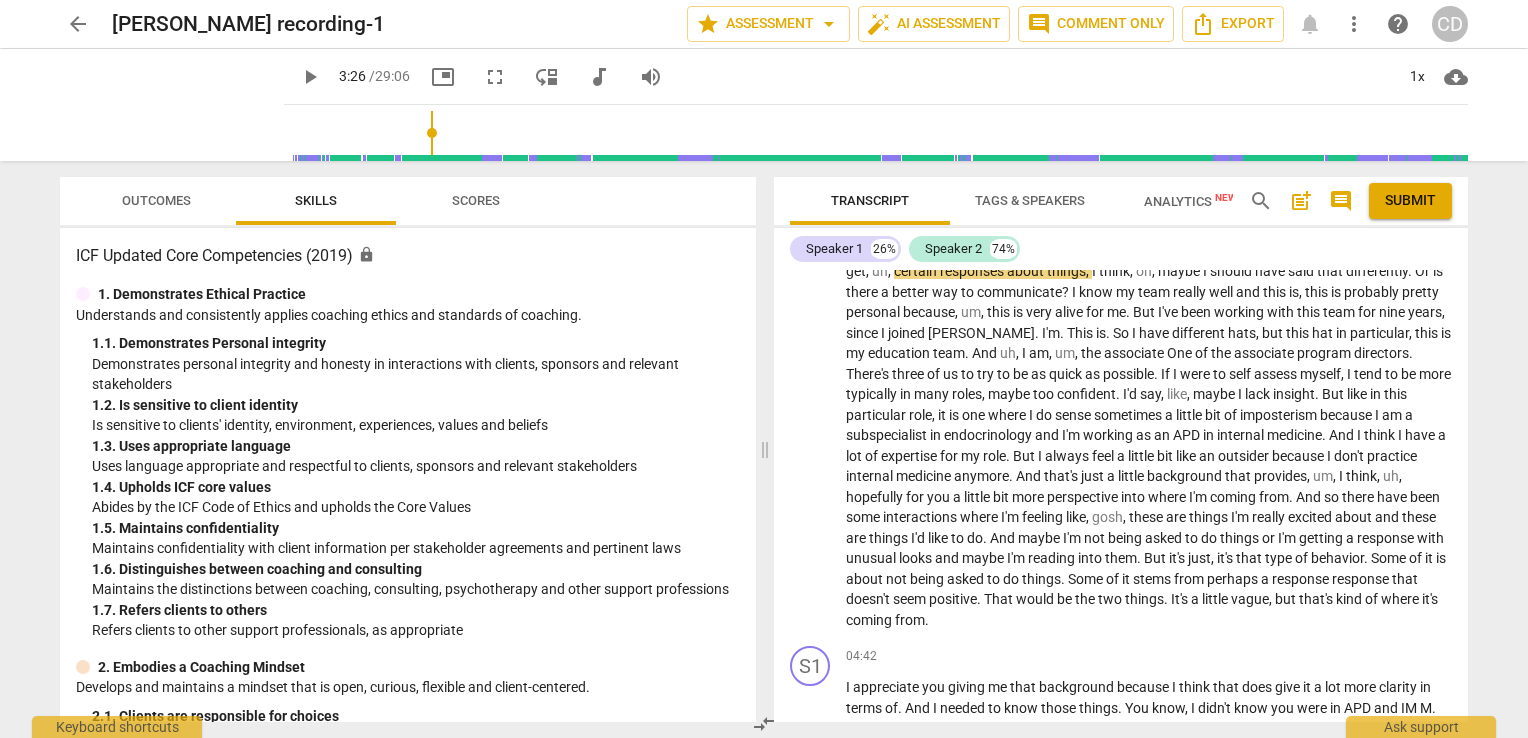 click at bounding box center [880, 133] 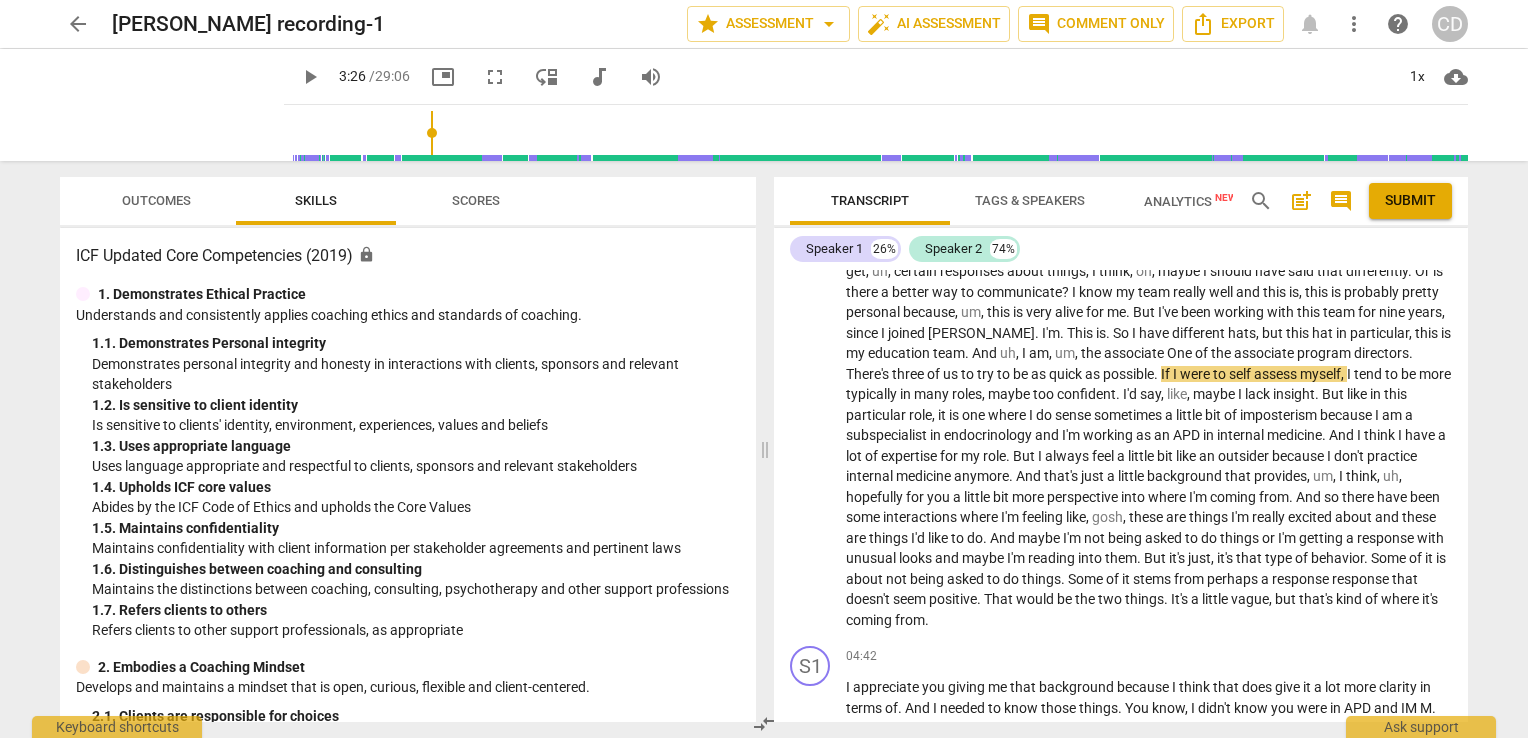 click at bounding box center [880, 133] 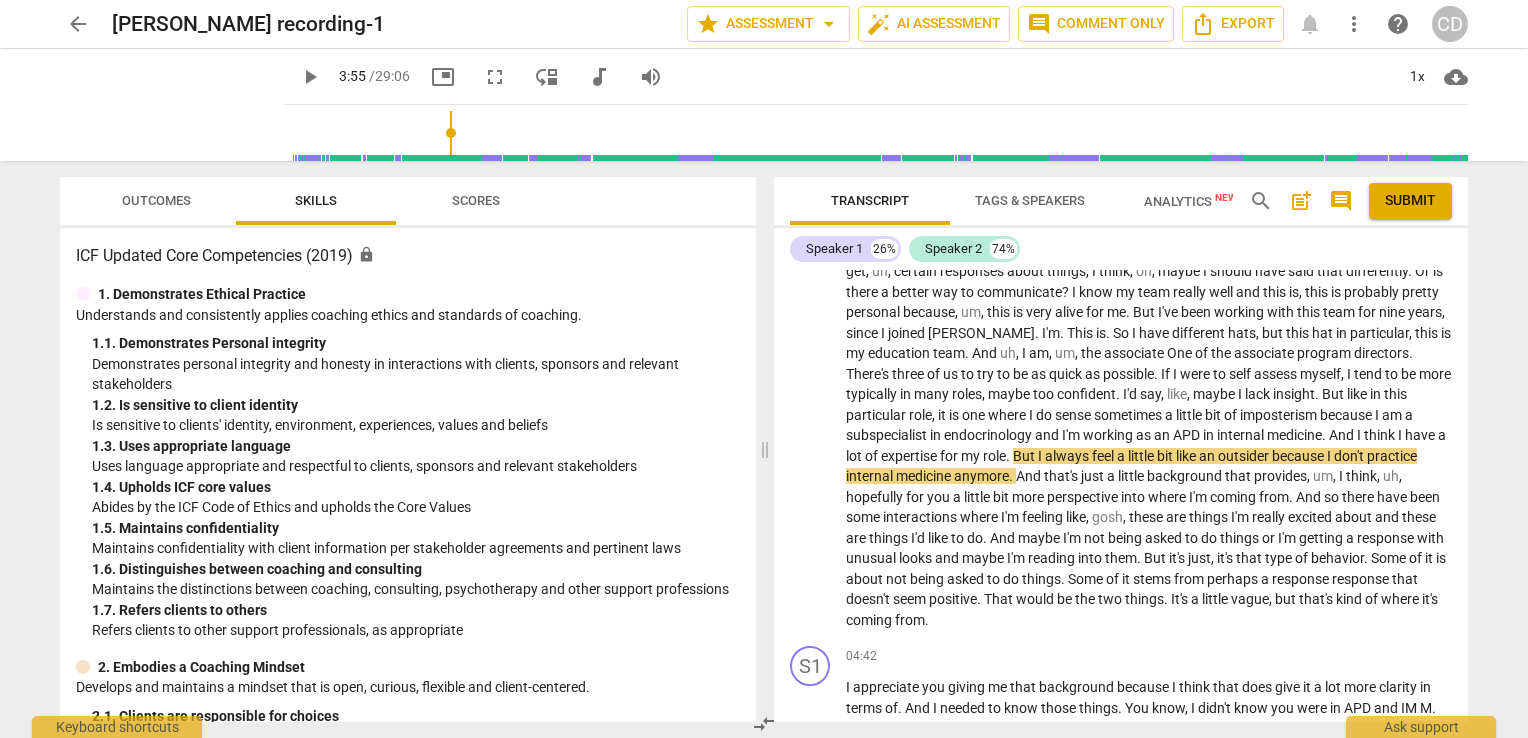 click at bounding box center [880, 133] 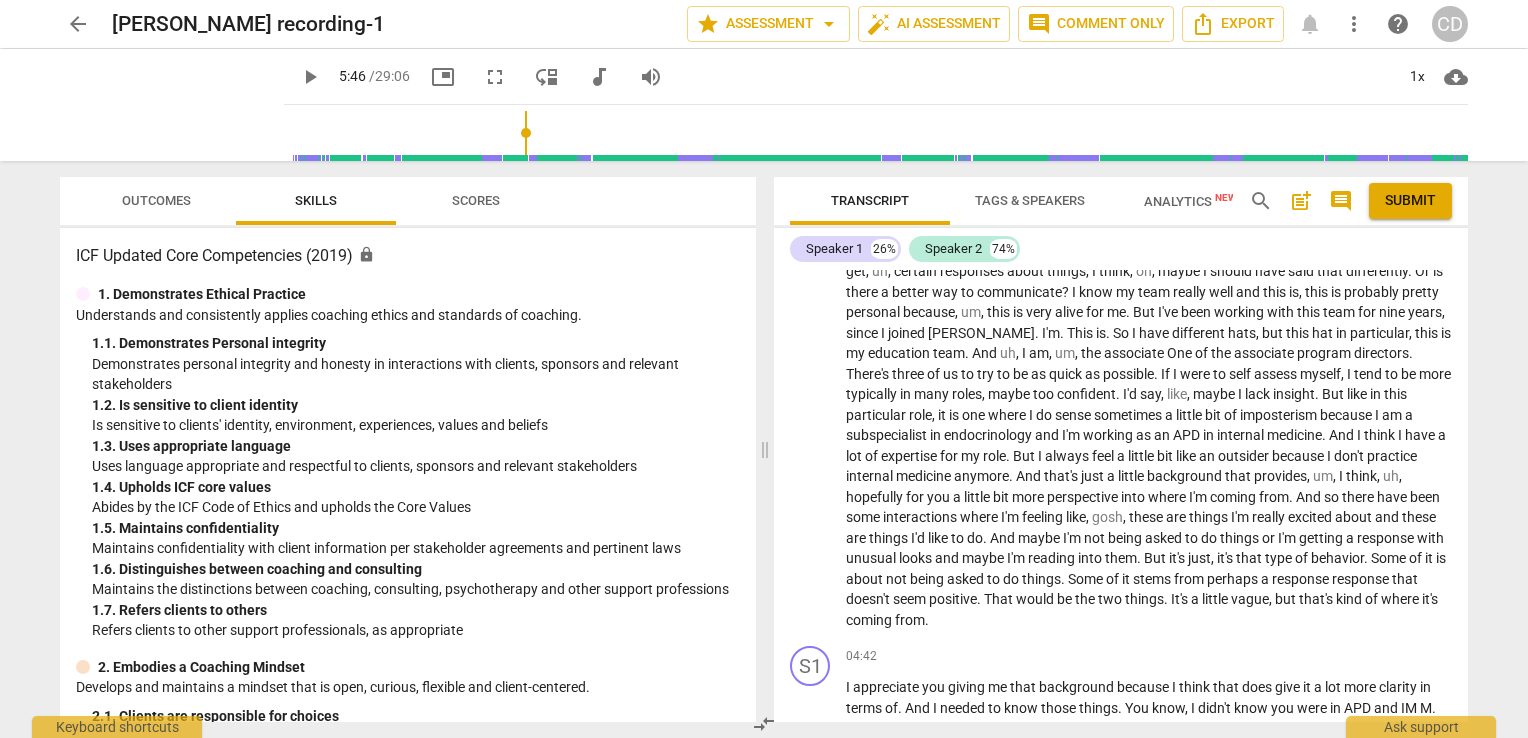 click at bounding box center (880, 133) 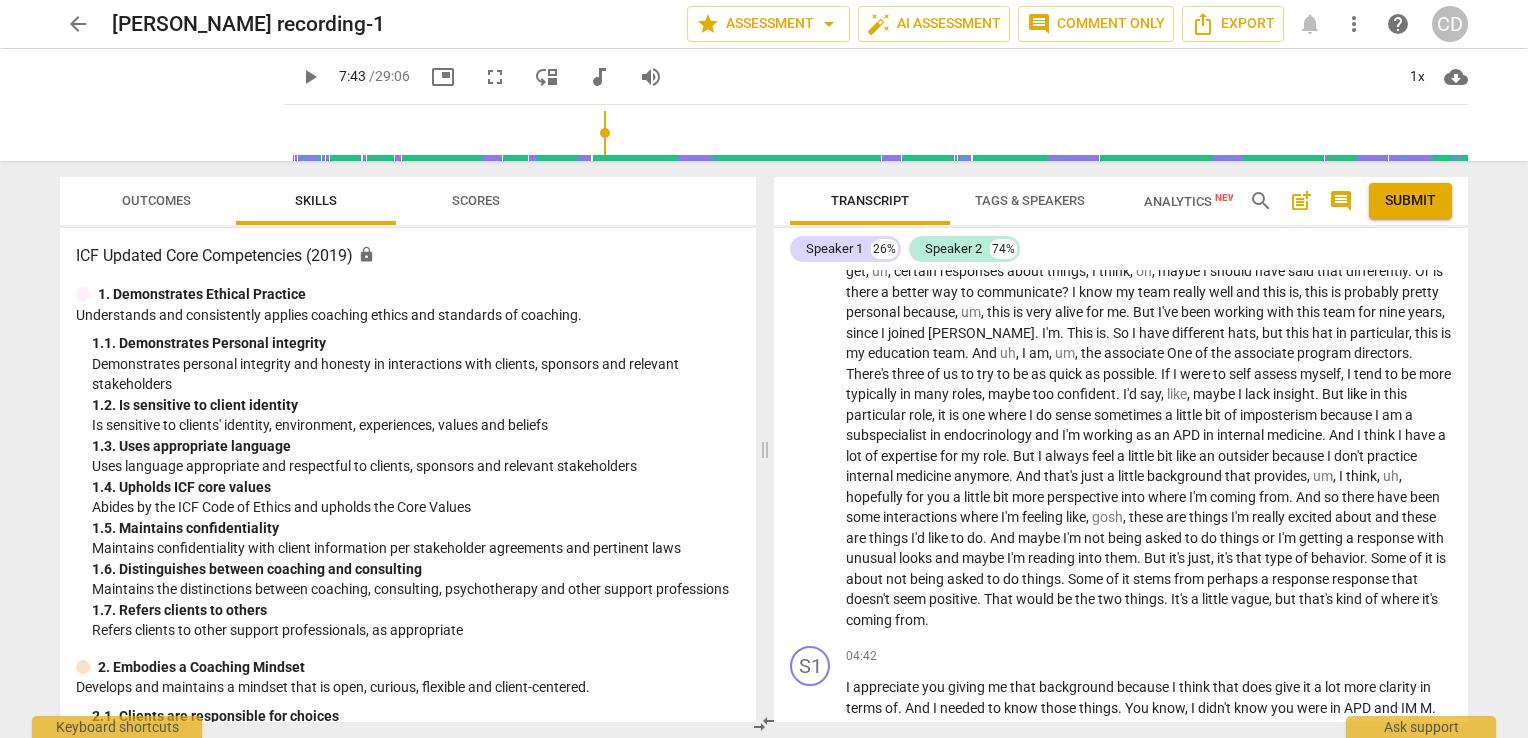 click at bounding box center [880, 133] 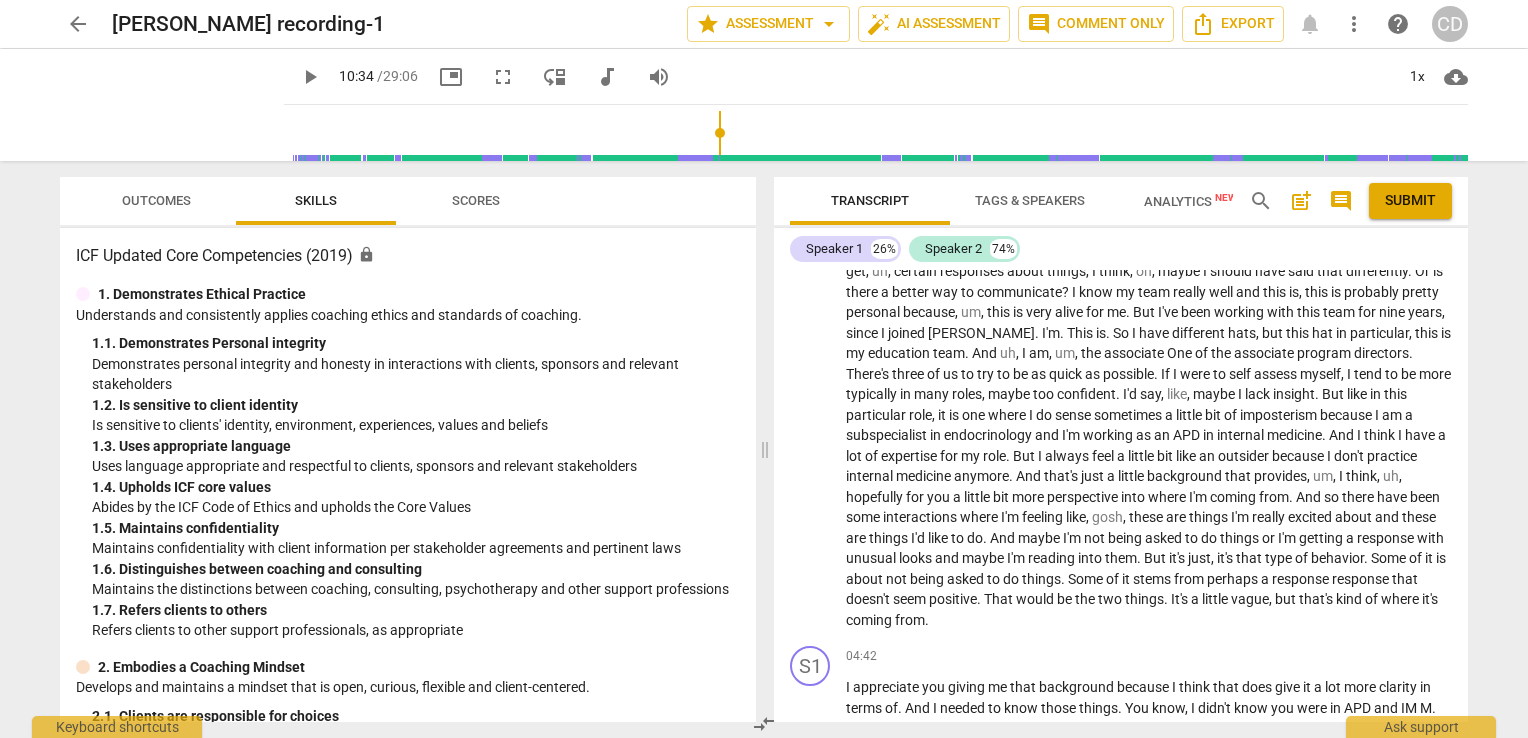 click at bounding box center (880, 133) 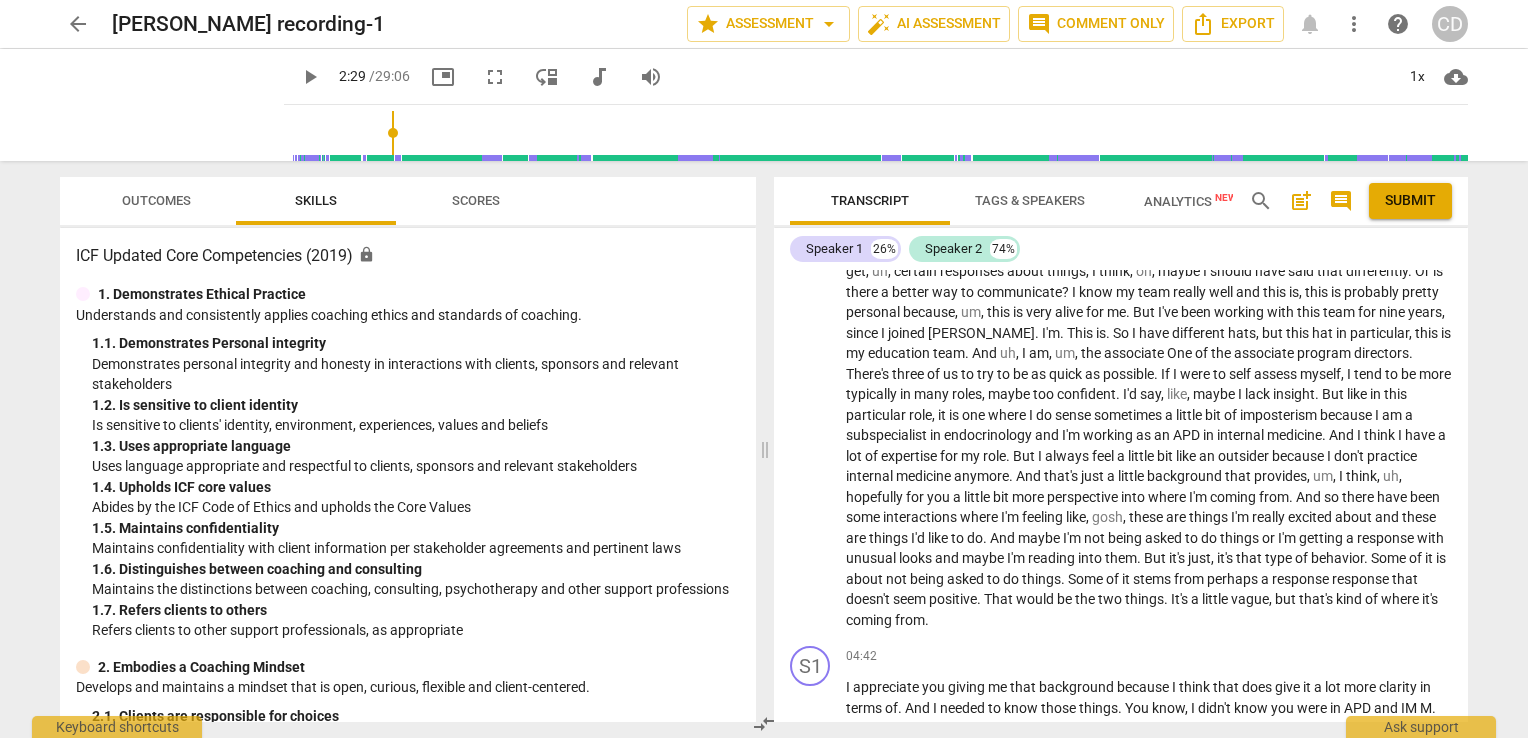 drag, startPoint x: 804, startPoint y: 109, endPoint x: 358, endPoint y: 152, distance: 448.06808 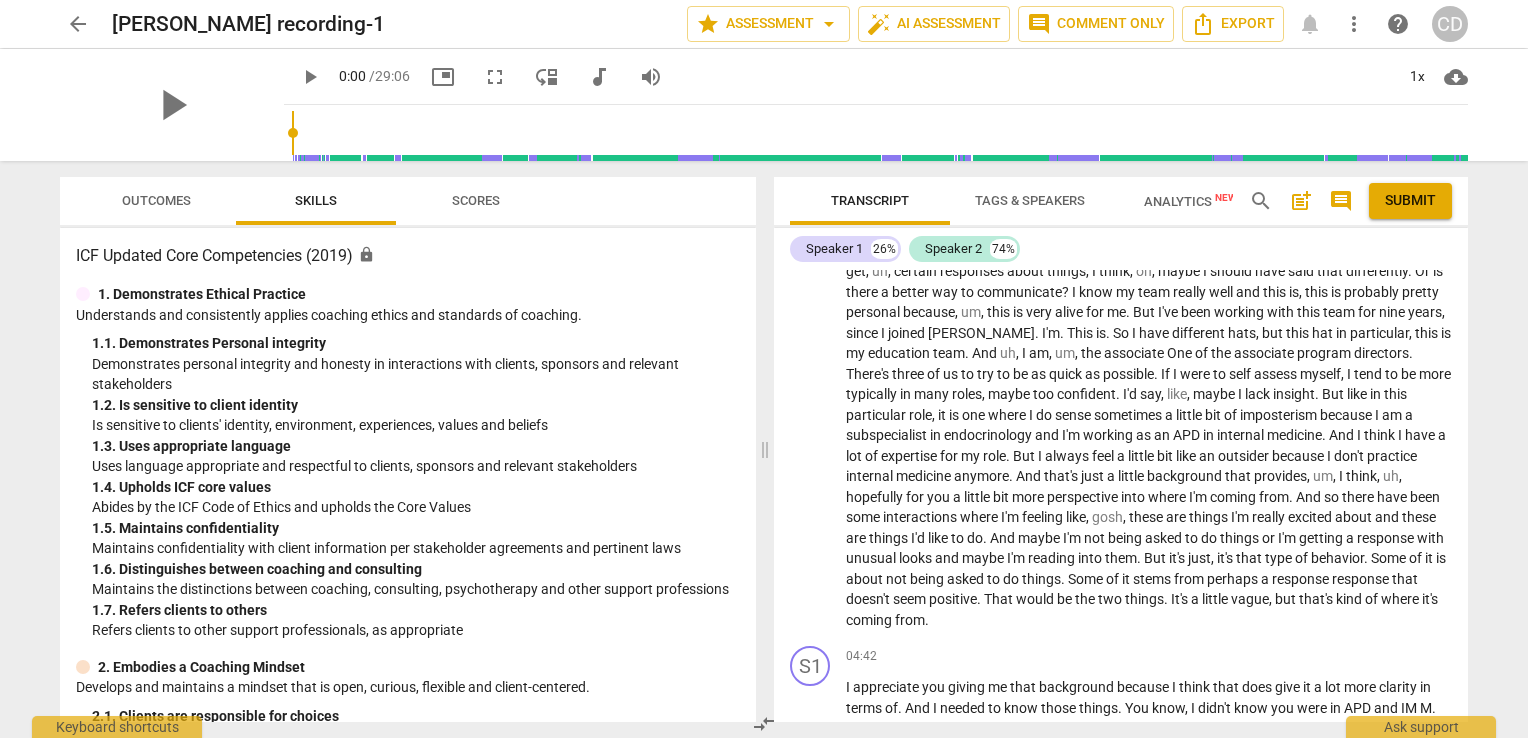 drag, startPoint x: 348, startPoint y: 132, endPoint x: 263, endPoint y: 154, distance: 87.80091 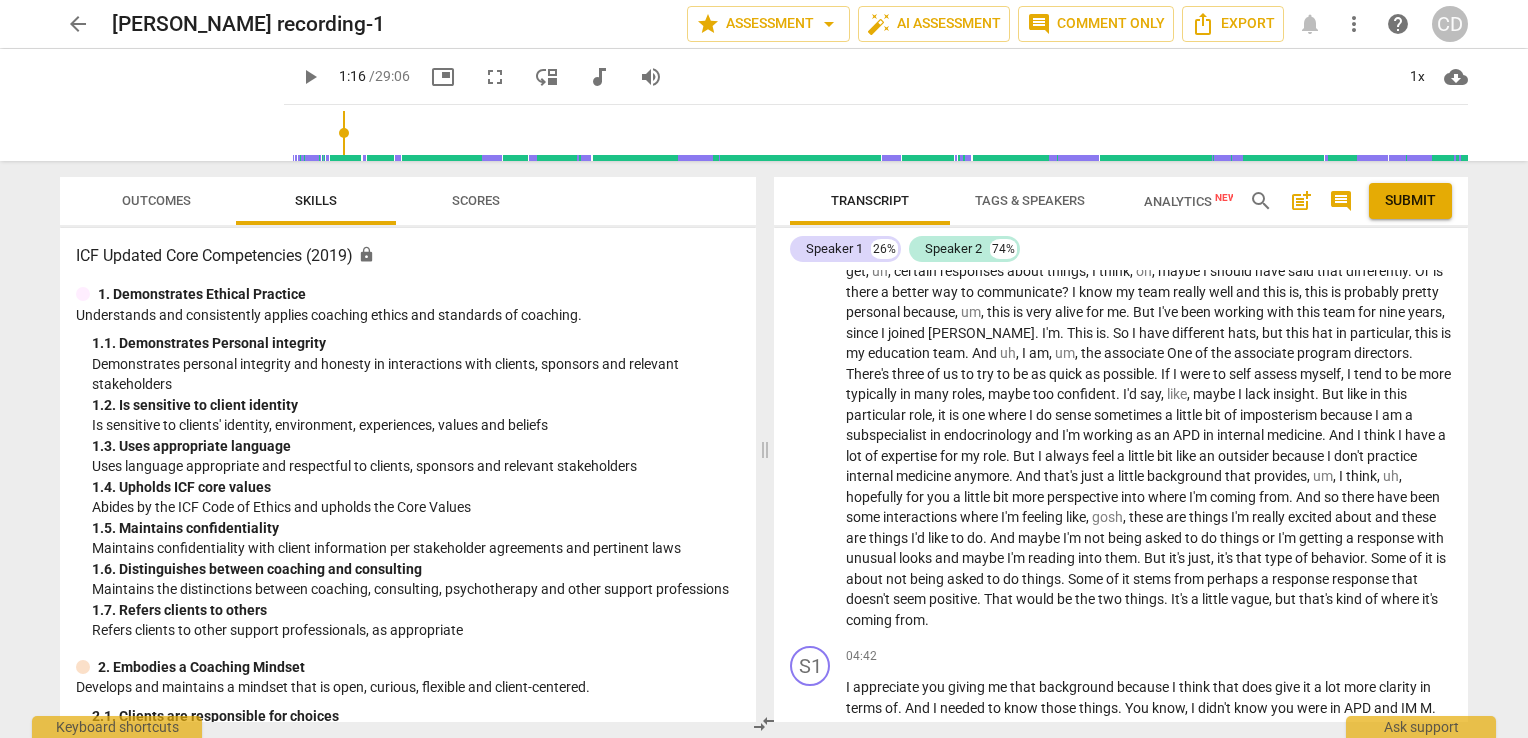 scroll, scrollTop: 1411, scrollLeft: 0, axis: vertical 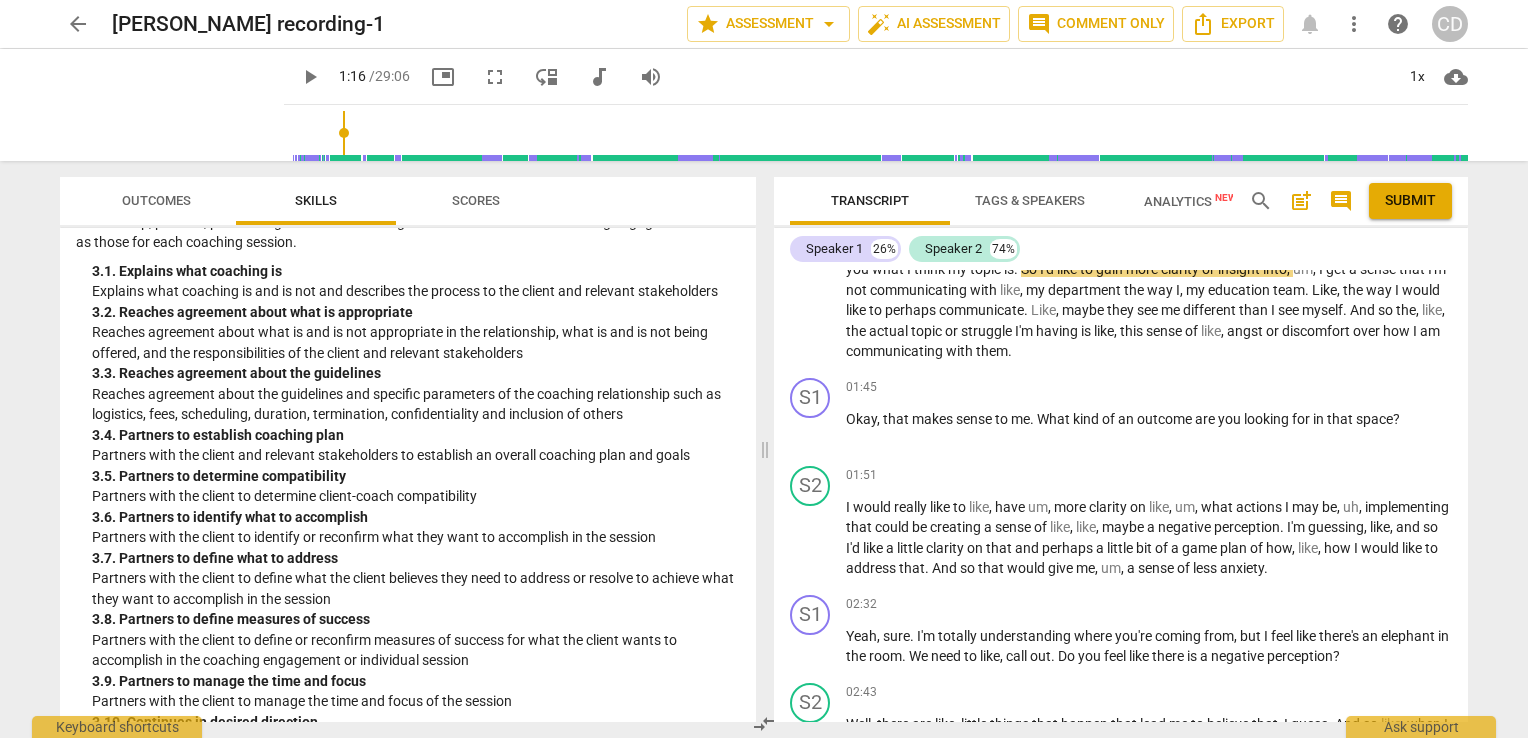 click on "Outcomes" at bounding box center (156, 200) 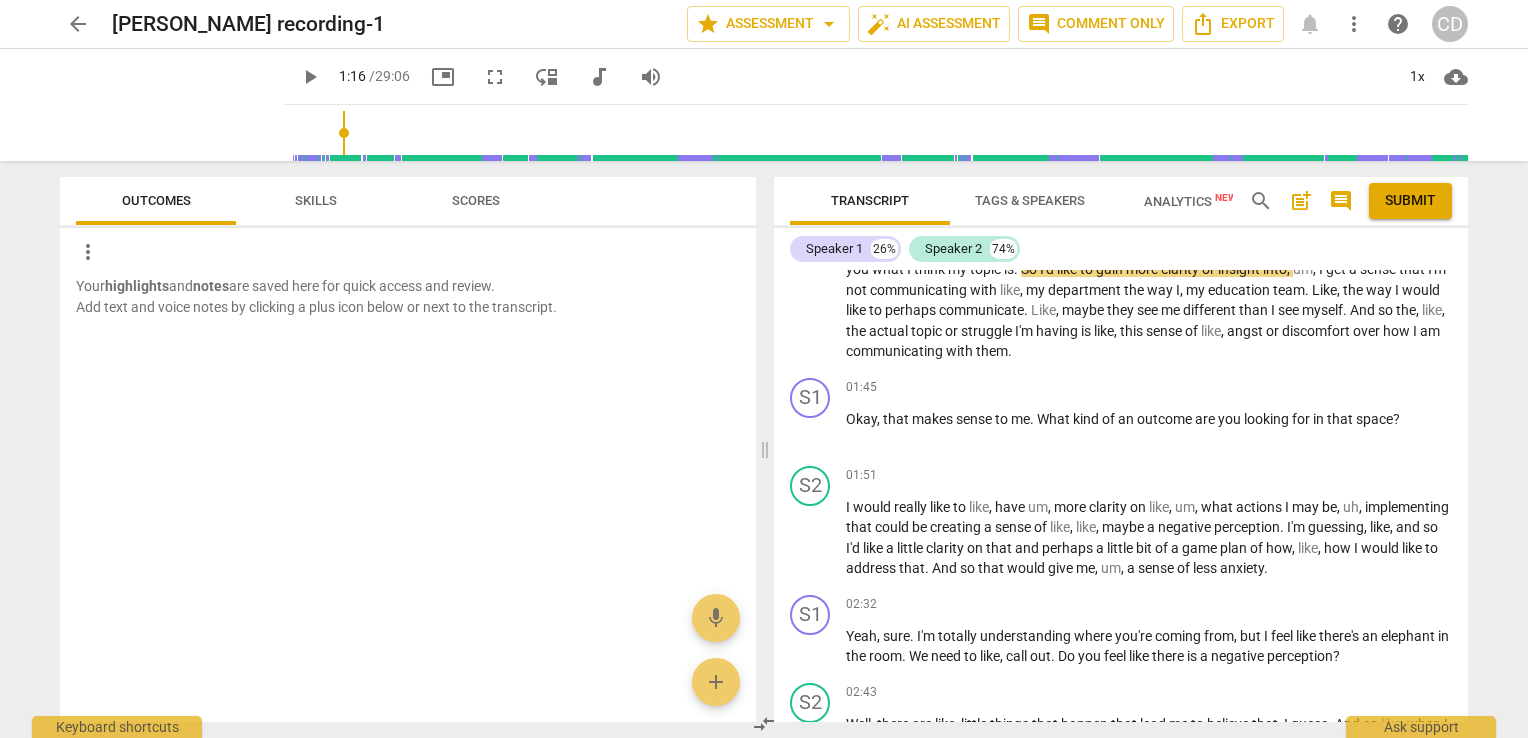 click on "Skills" at bounding box center [316, 201] 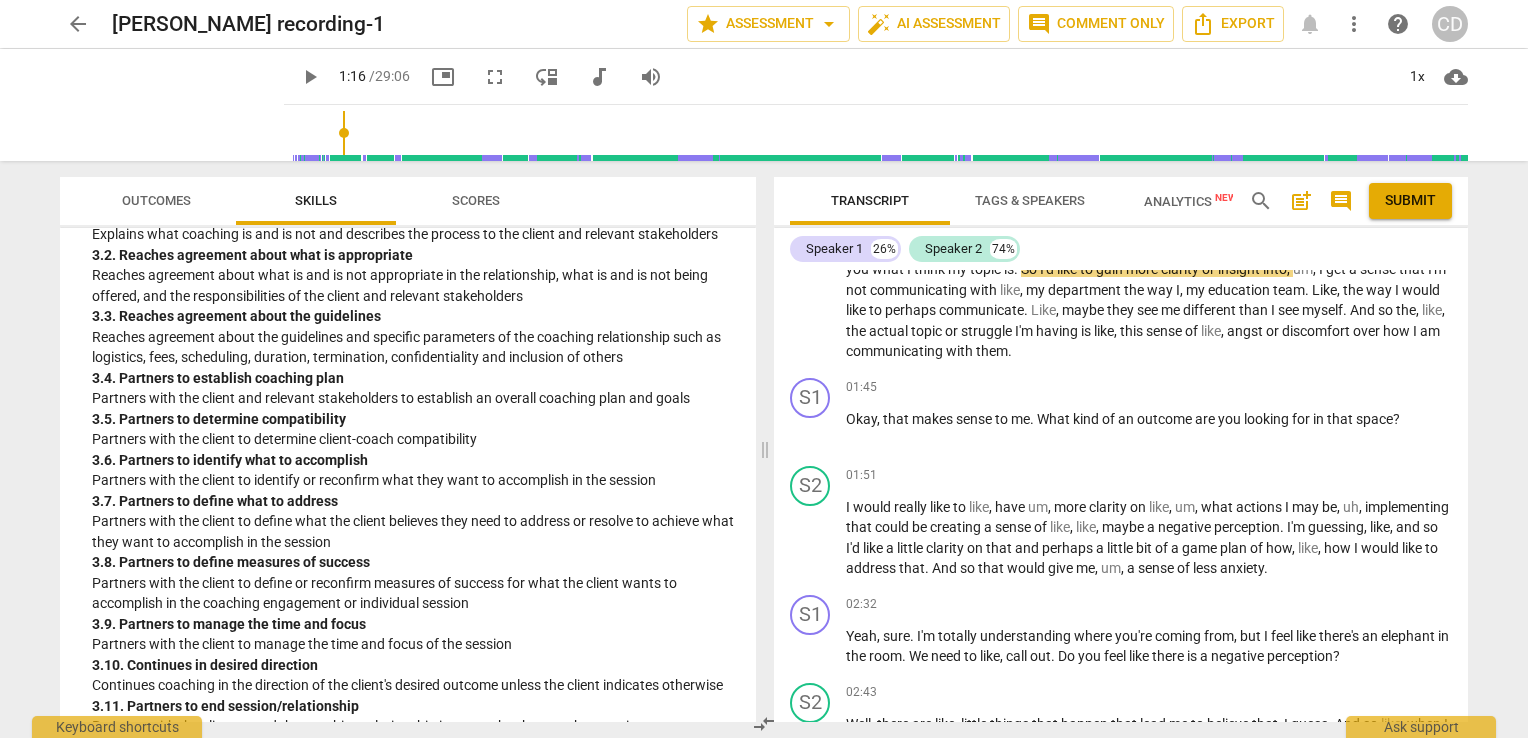 scroll, scrollTop: 938, scrollLeft: 0, axis: vertical 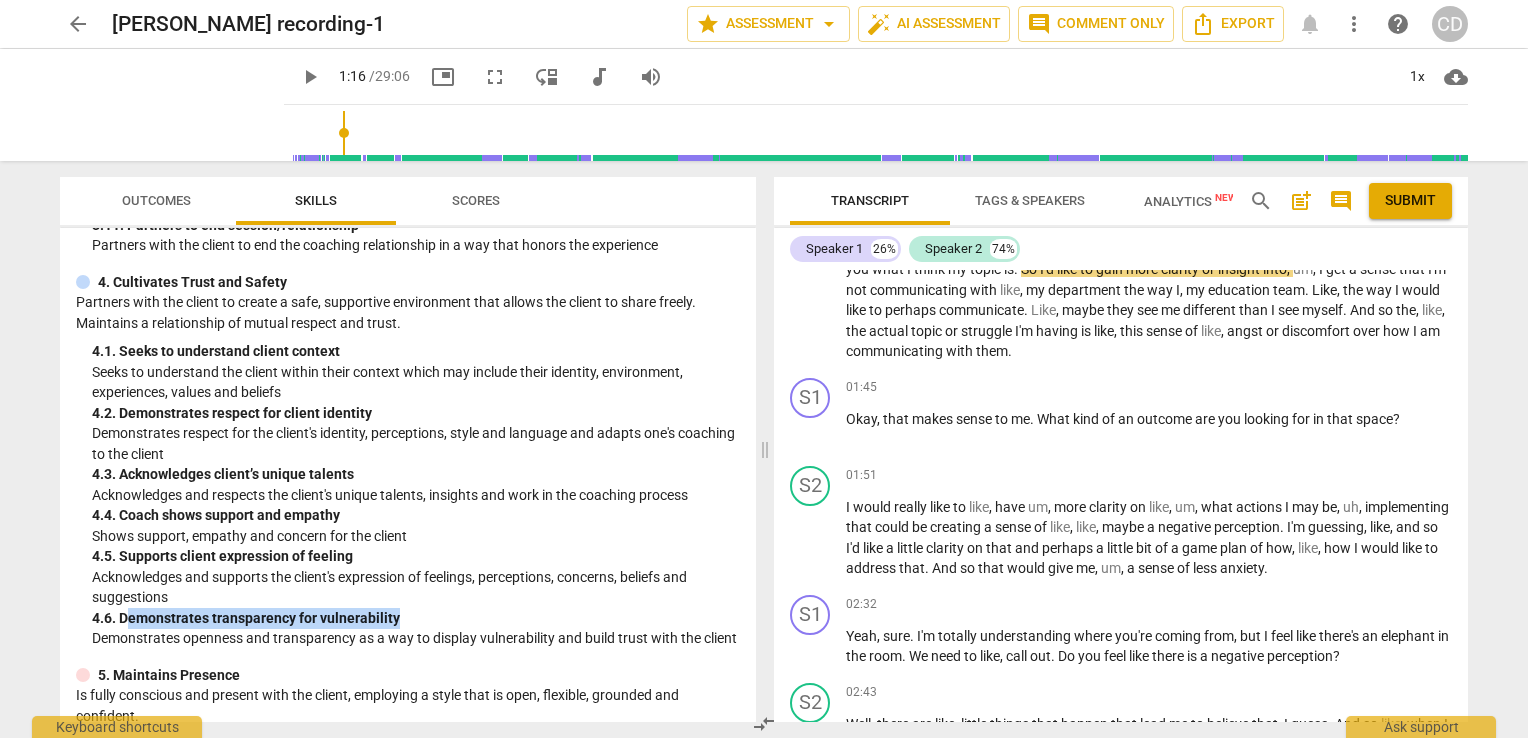 drag, startPoint x: 128, startPoint y: 619, endPoint x: 452, endPoint y: 622, distance: 324.0139 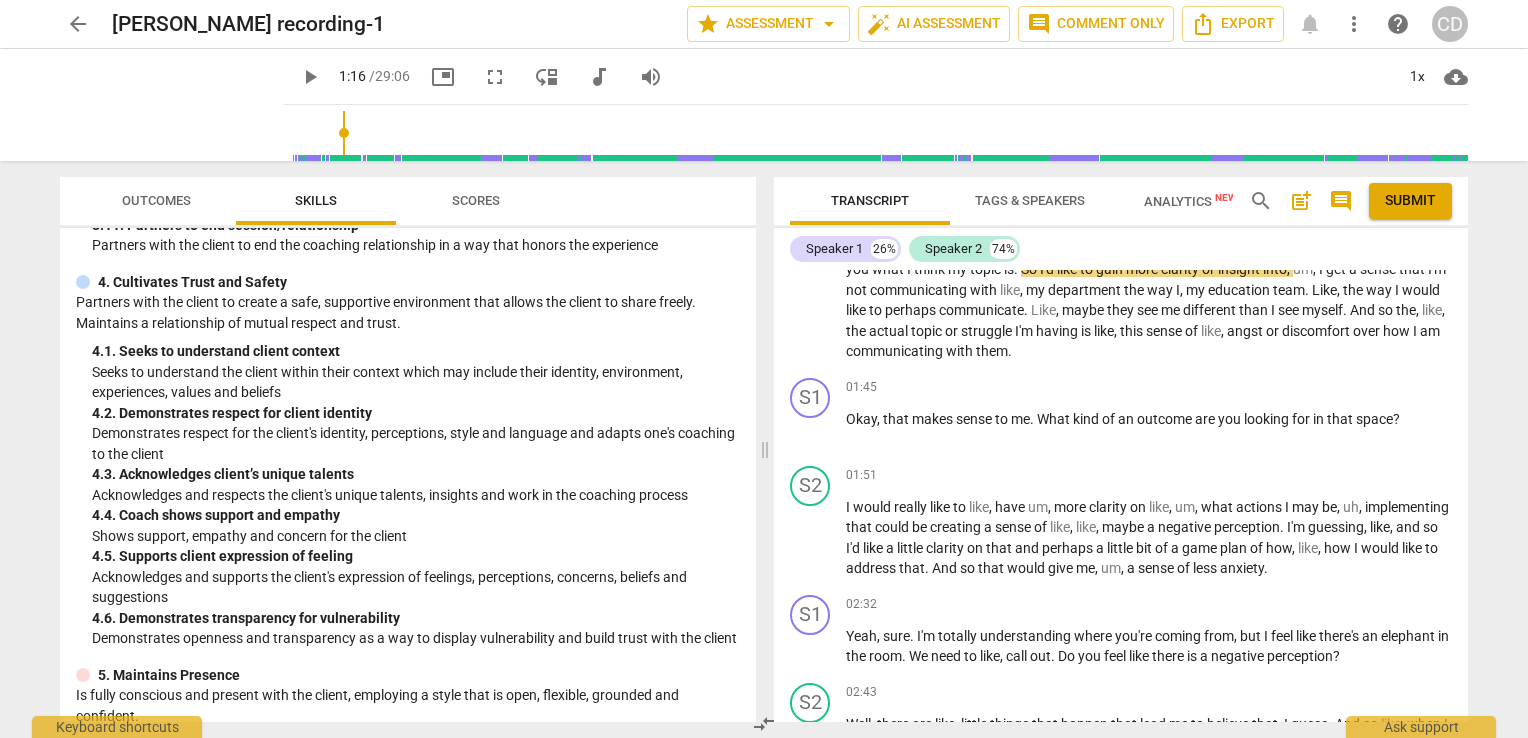 click on "Demonstrates openness and transparency as a way to display vulnerability and build trust with the client" at bounding box center (416, 638) 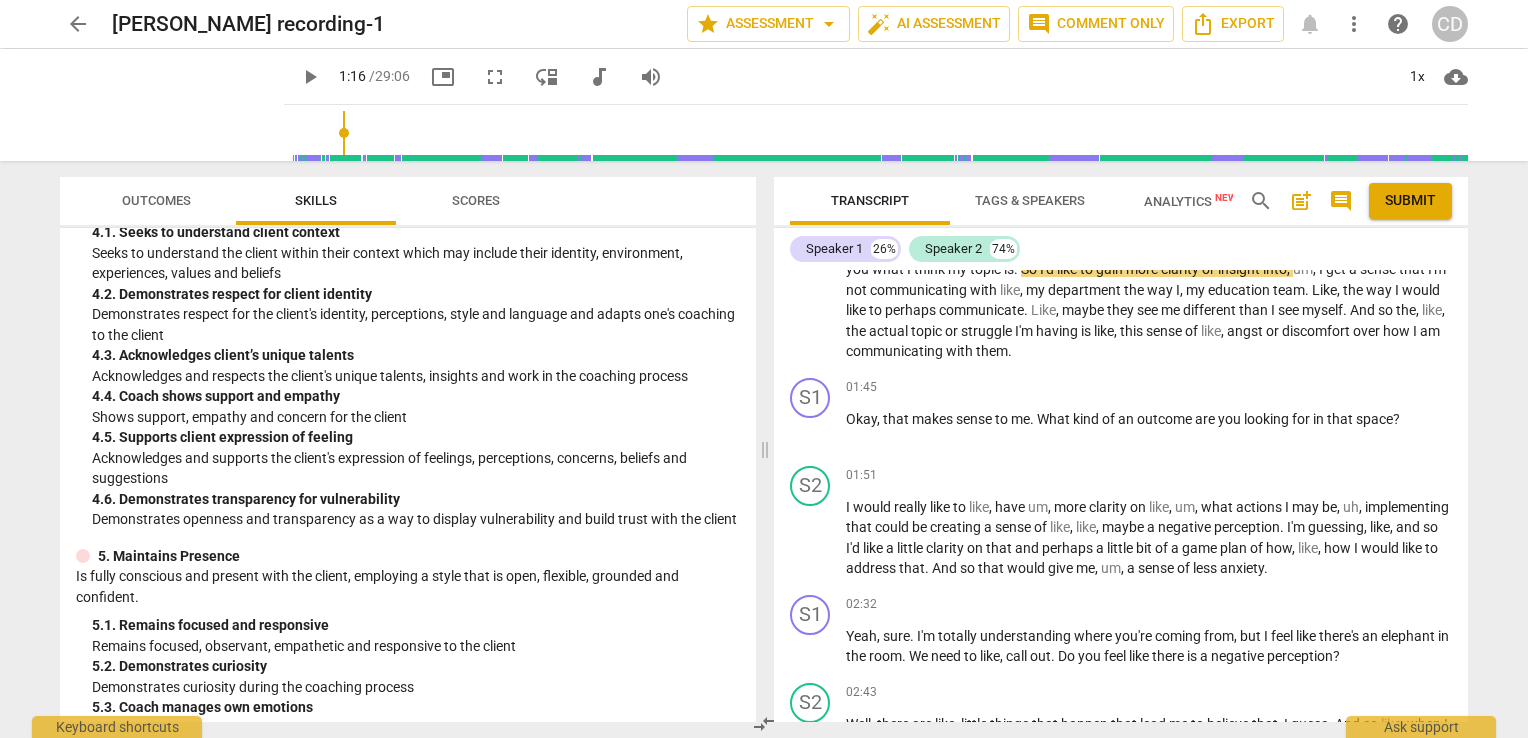 scroll, scrollTop: 1534, scrollLeft: 0, axis: vertical 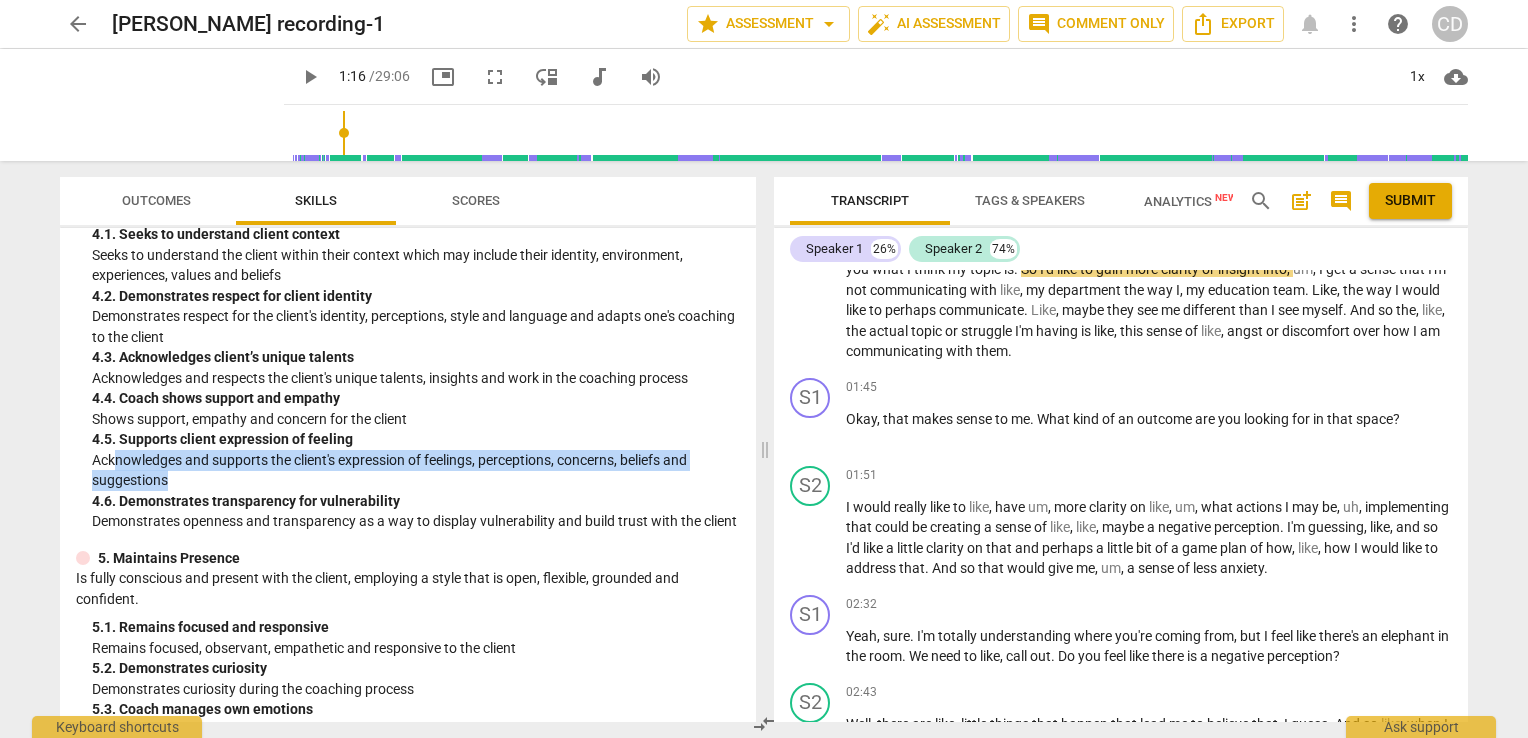 drag, startPoint x: 116, startPoint y: 459, endPoint x: 485, endPoint y: 480, distance: 369.59708 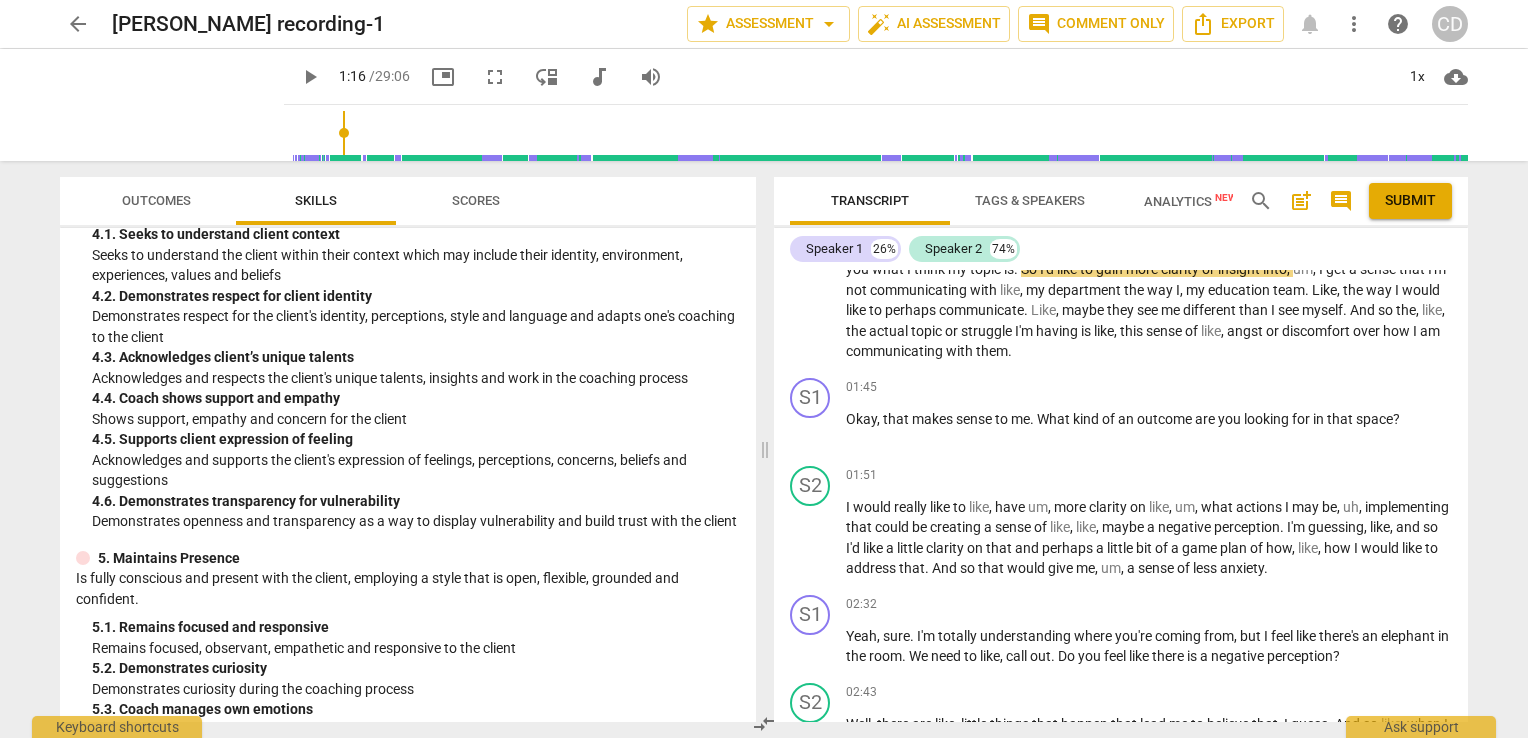 click on "Demonstrates openness and transparency as a way to display vulnerability and build trust with the client" at bounding box center (416, 521) 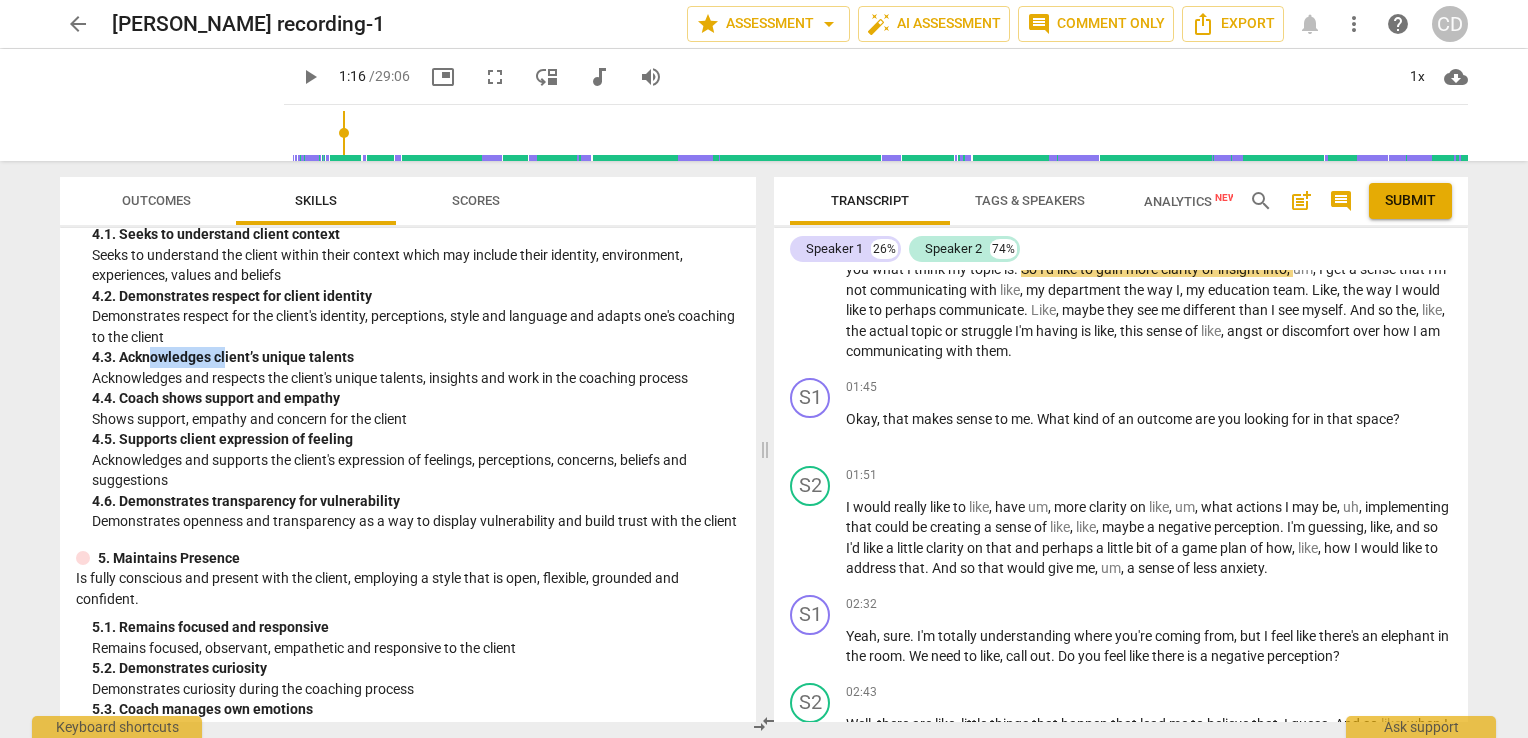 drag, startPoint x: 148, startPoint y: 357, endPoint x: 233, endPoint y: 370, distance: 85.98837 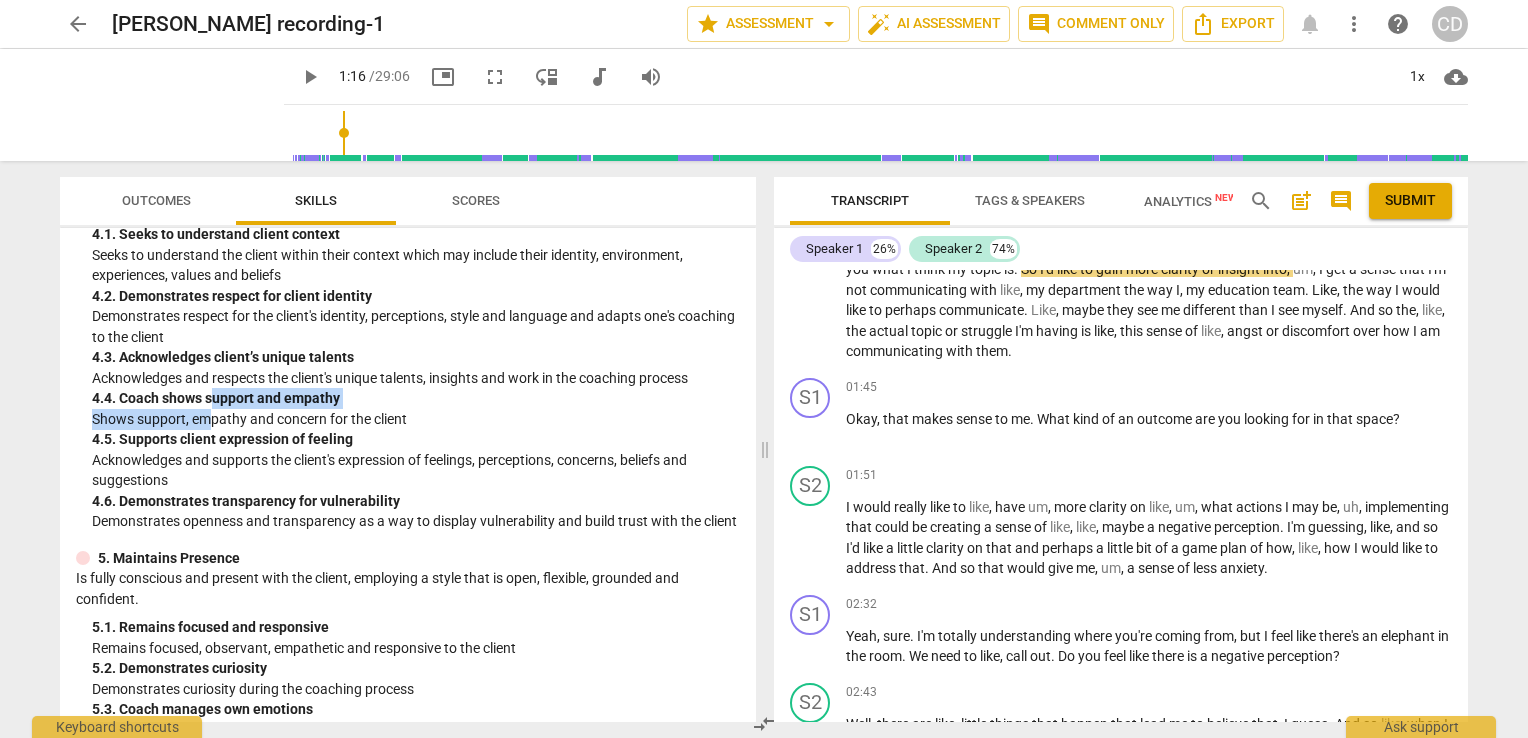 drag, startPoint x: 233, startPoint y: 370, endPoint x: 214, endPoint y: 408, distance: 42.48529 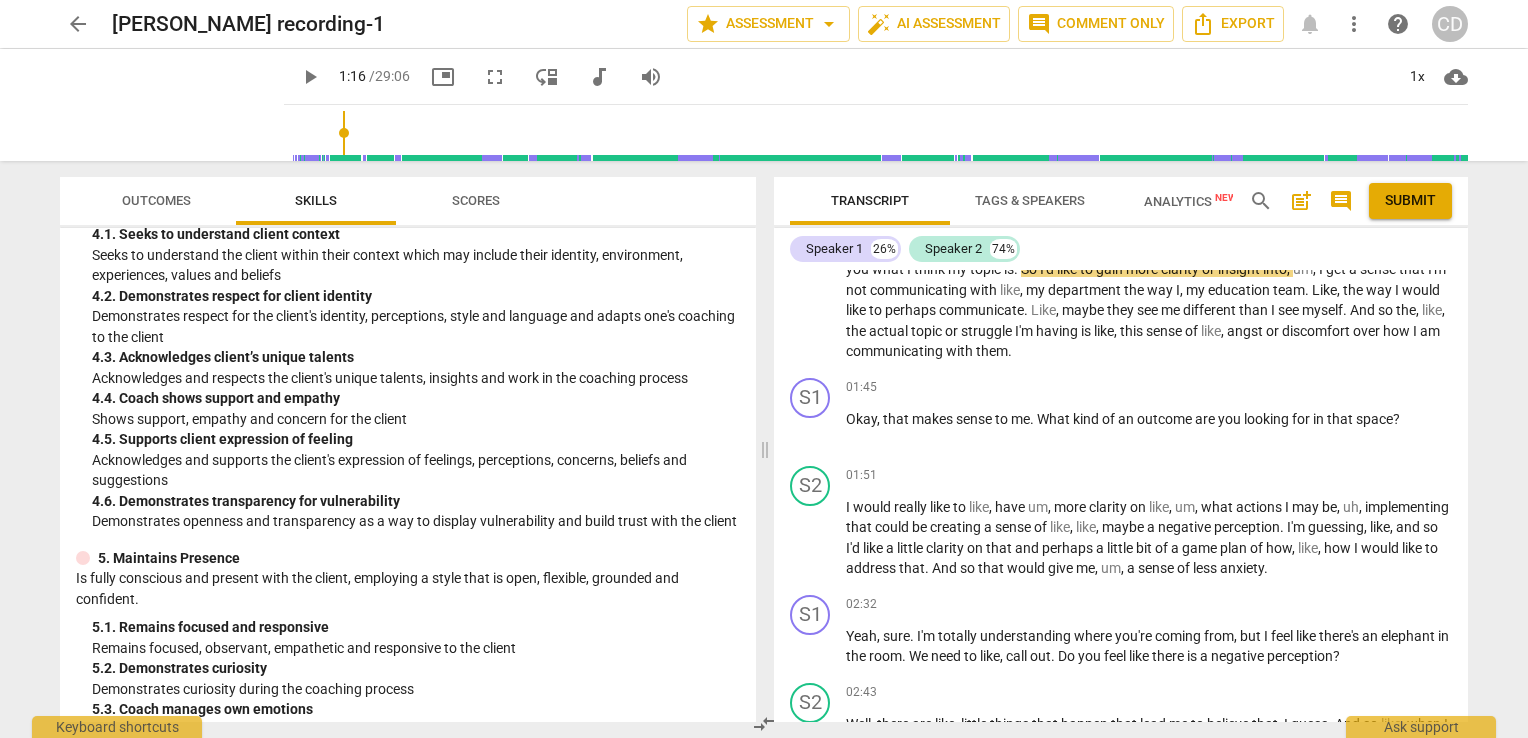 click on "4. 4. Coach shows support and empathy" at bounding box center [416, 398] 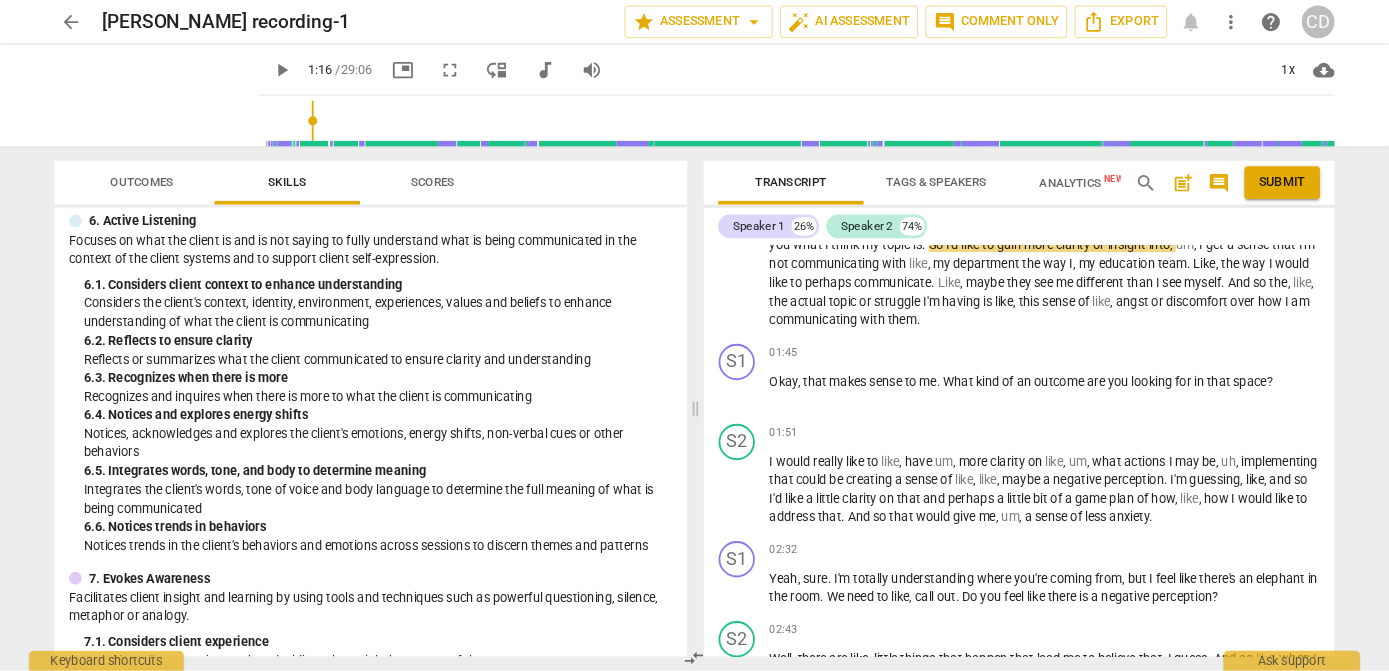 scroll, scrollTop: 2181, scrollLeft: 0, axis: vertical 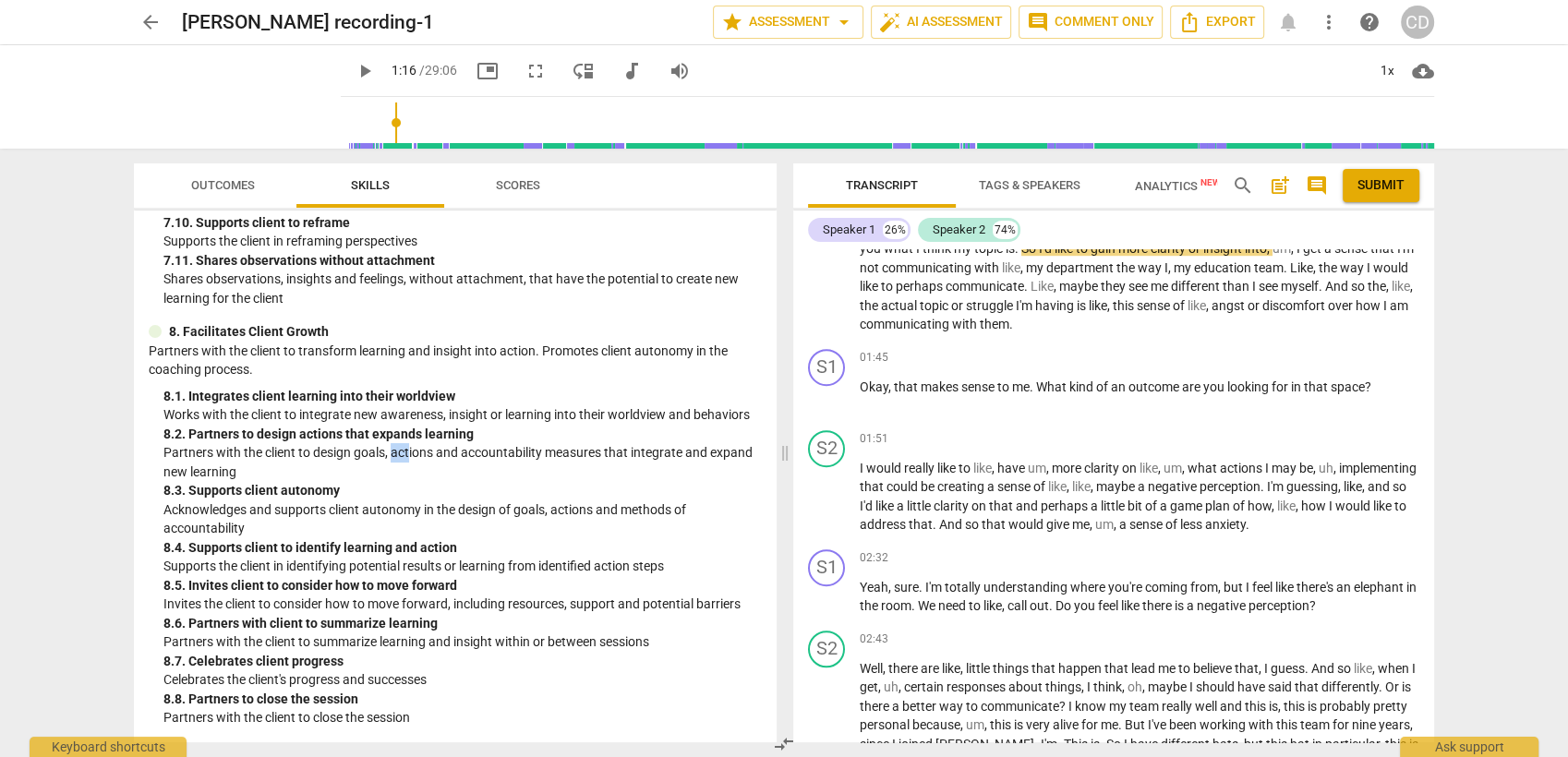 drag, startPoint x: 392, startPoint y: 455, endPoint x: 409, endPoint y: 455, distance: 17 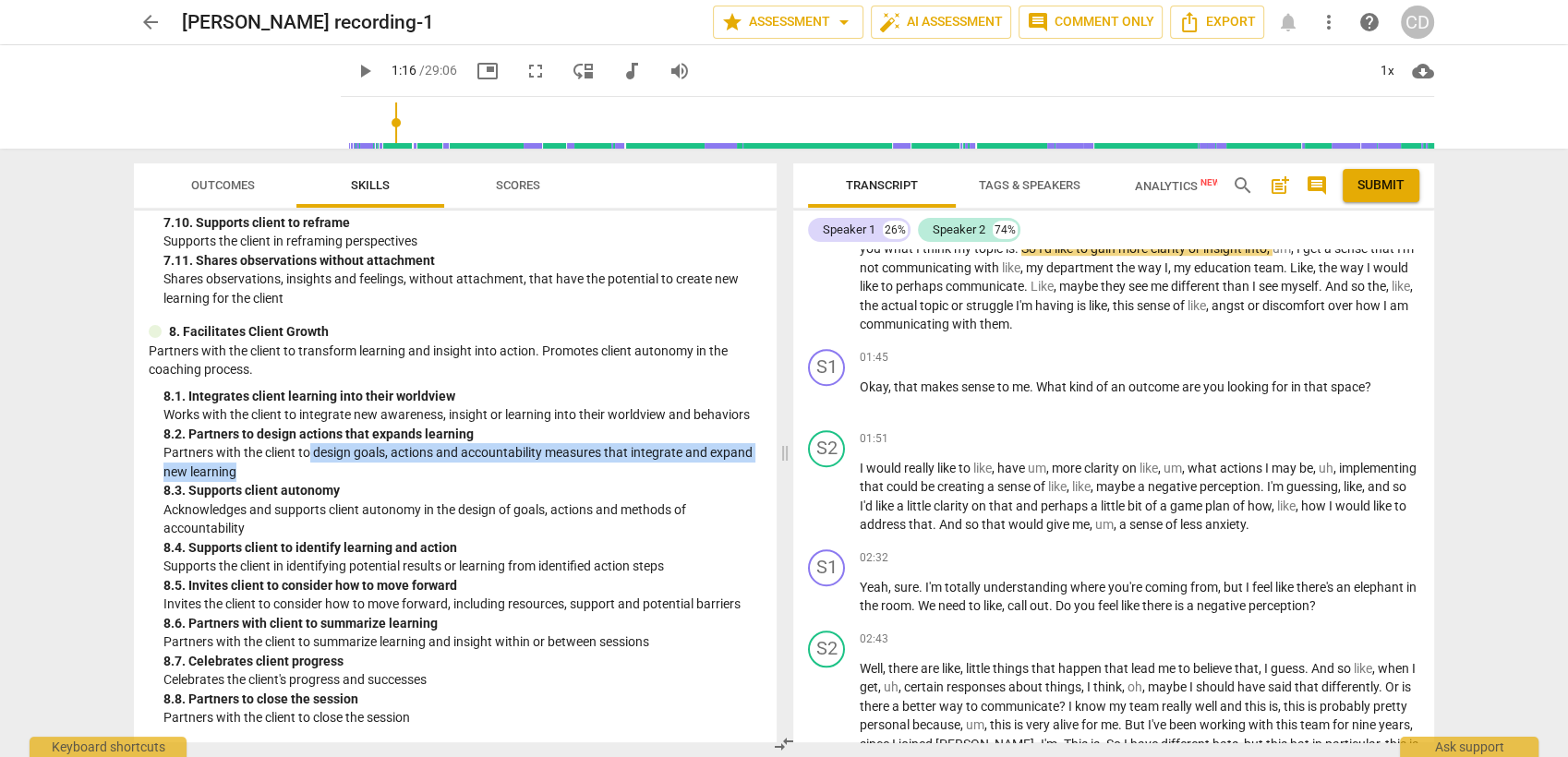 drag, startPoint x: 310, startPoint y: 451, endPoint x: 346, endPoint y: 469, distance: 40.249224 